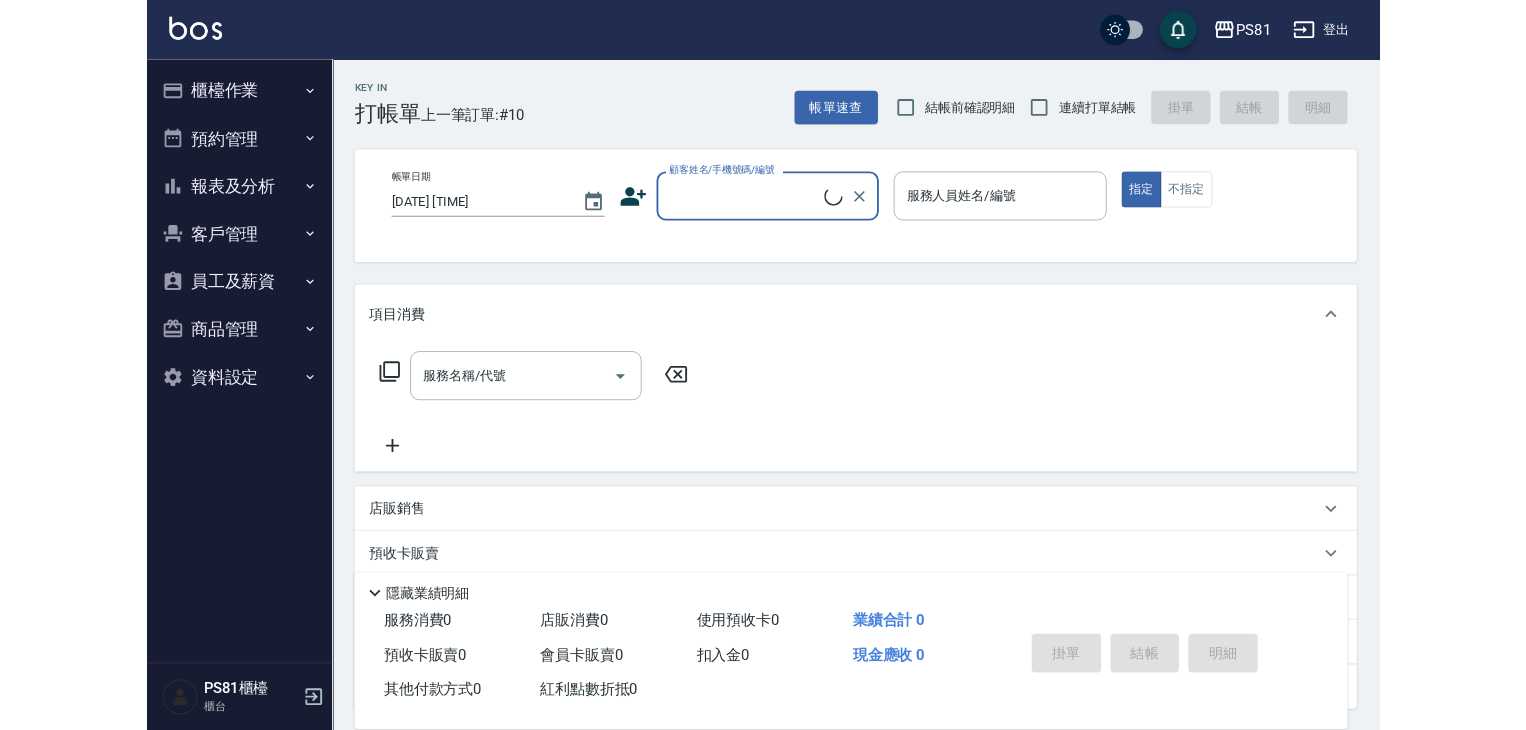 scroll, scrollTop: 0, scrollLeft: 0, axis: both 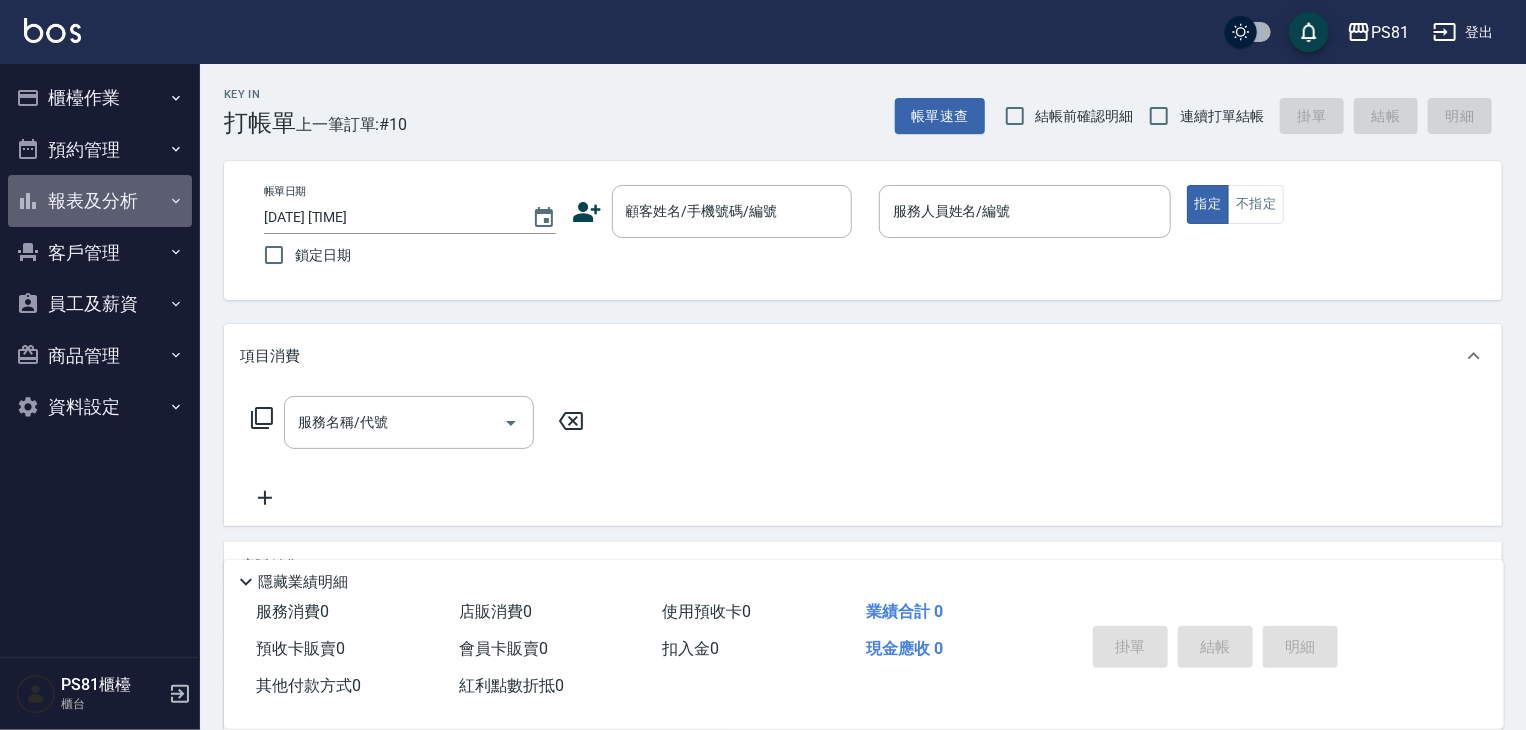 click on "報表及分析" at bounding box center [100, 201] 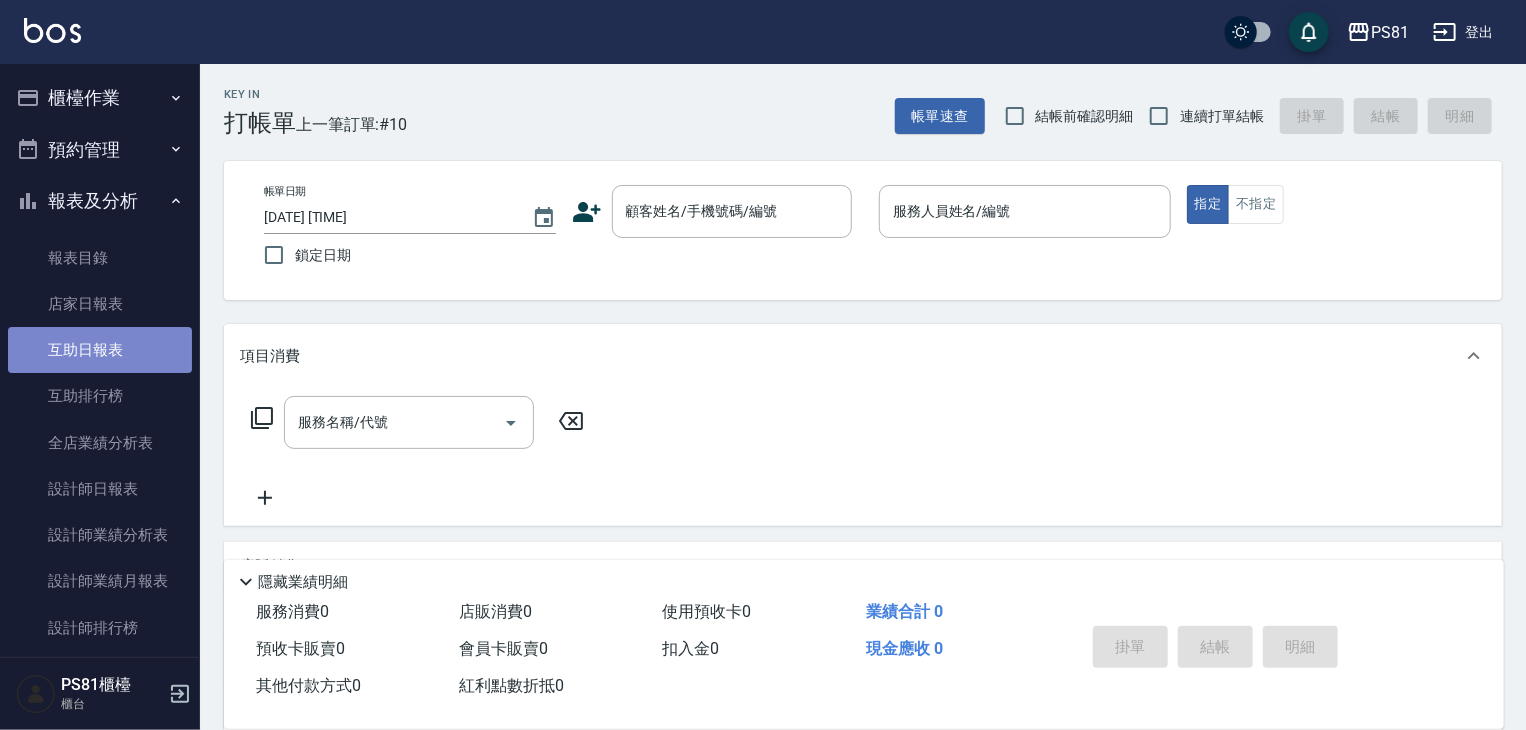 click on "互助日報表" at bounding box center (100, 350) 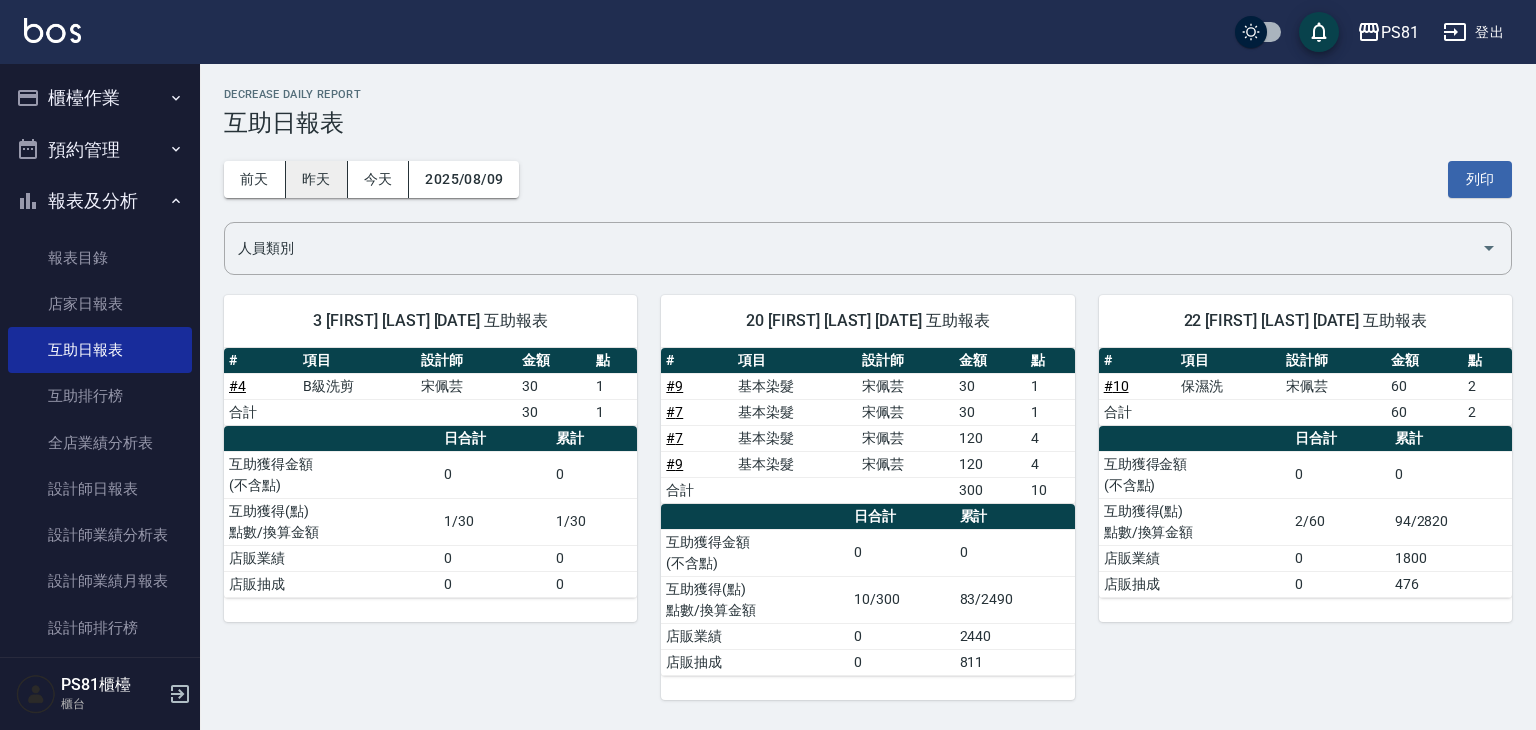 click on "昨天" at bounding box center (317, 179) 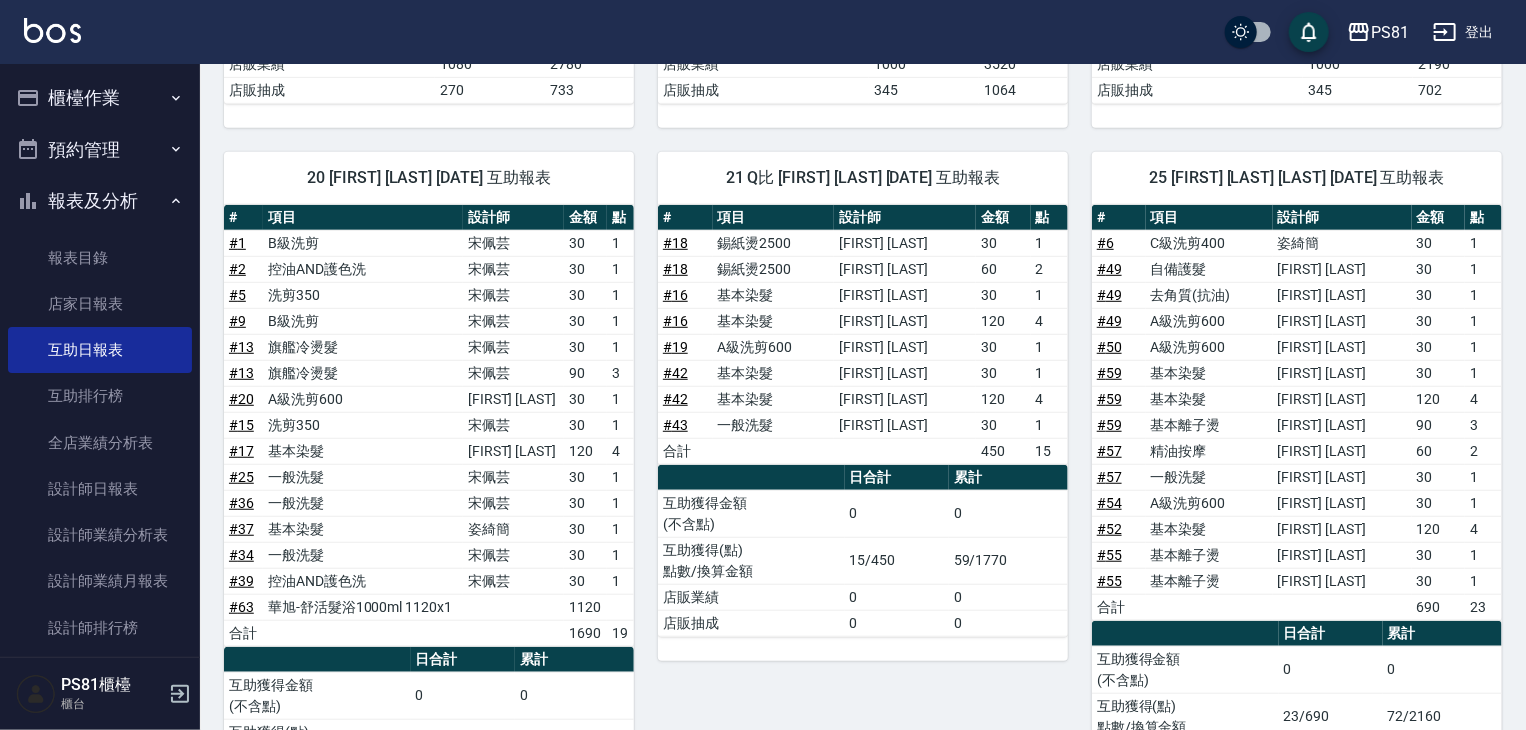 scroll, scrollTop: 524, scrollLeft: 0, axis: vertical 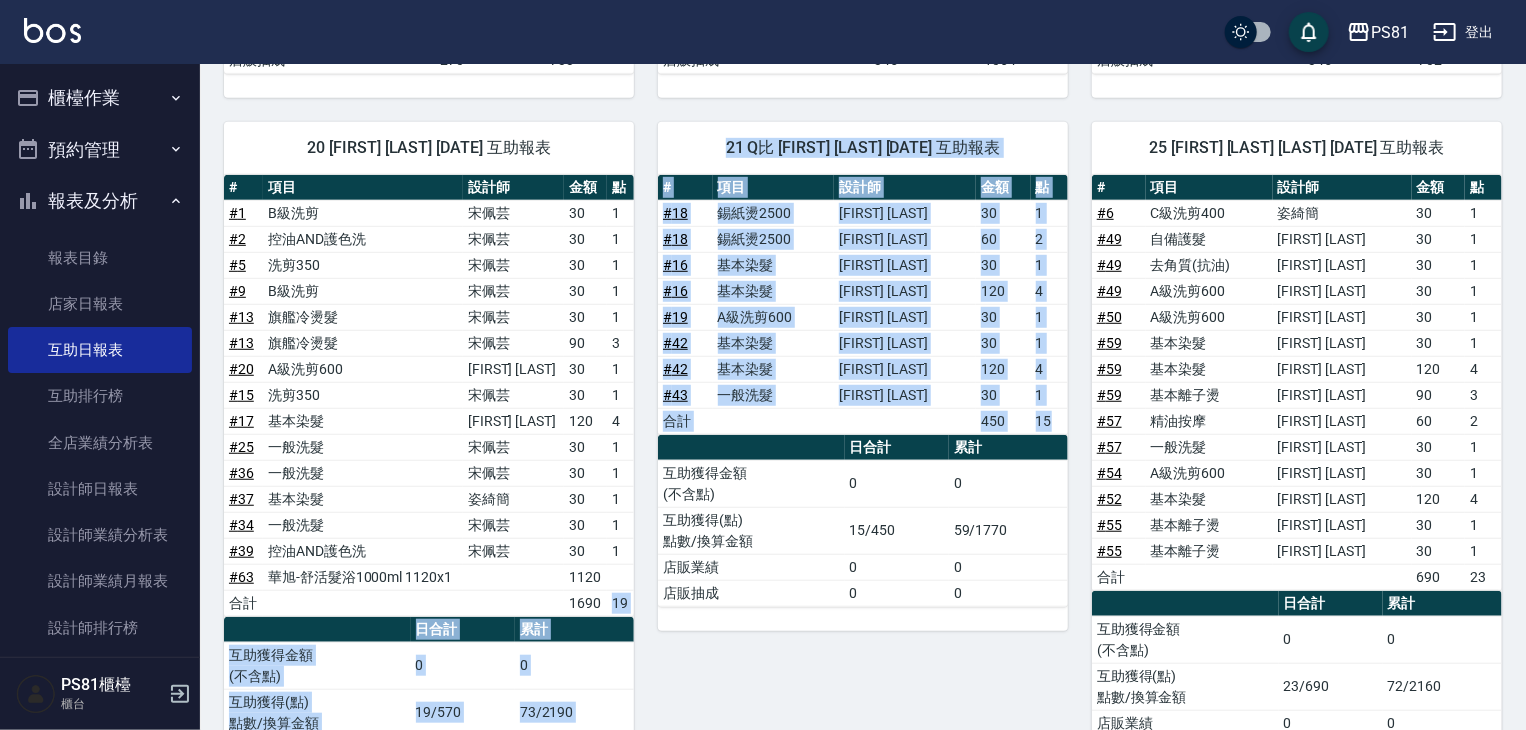 drag, startPoint x: 606, startPoint y: 593, endPoint x: 653, endPoint y: 591, distance: 47.042534 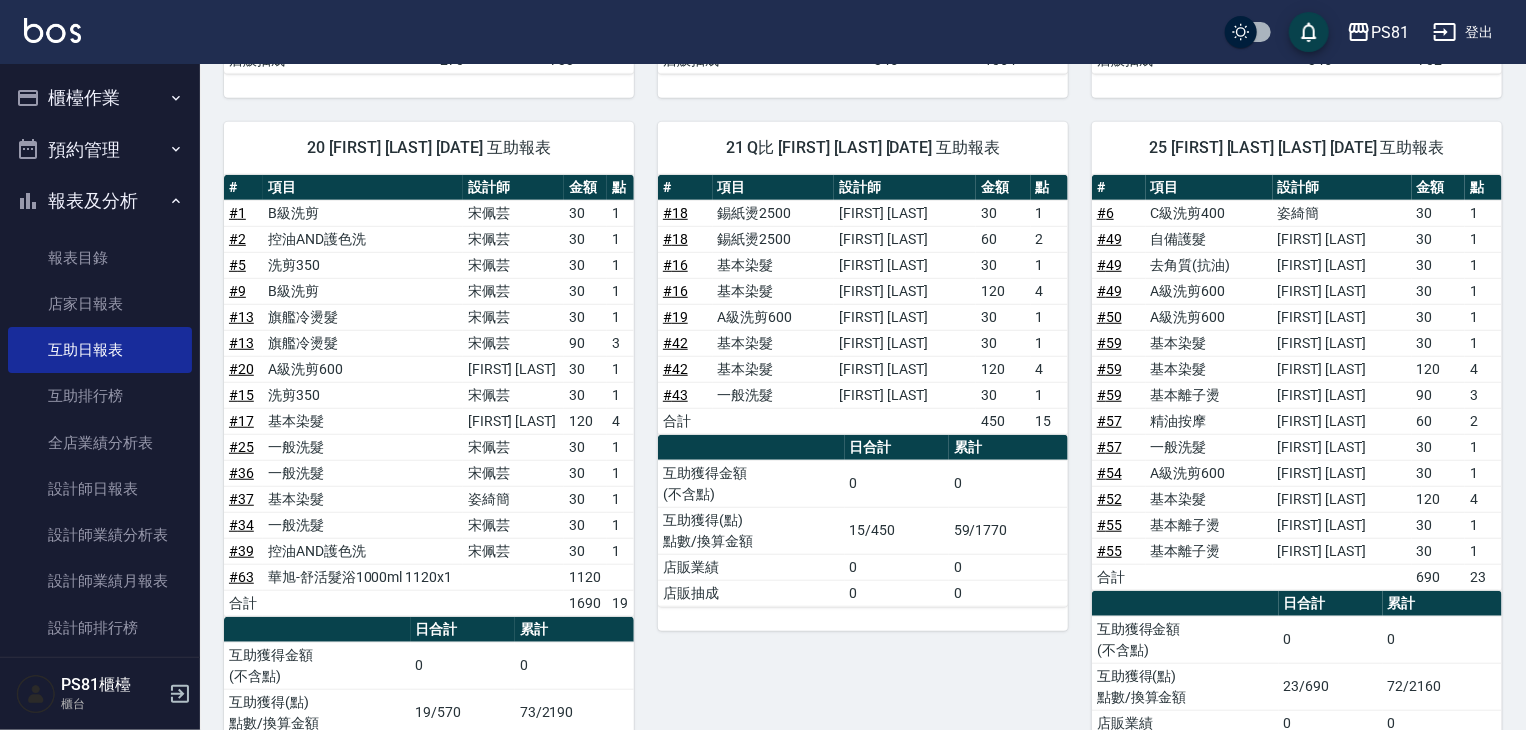 click on "[FIRST] [LAST]" at bounding box center [1342, 525] 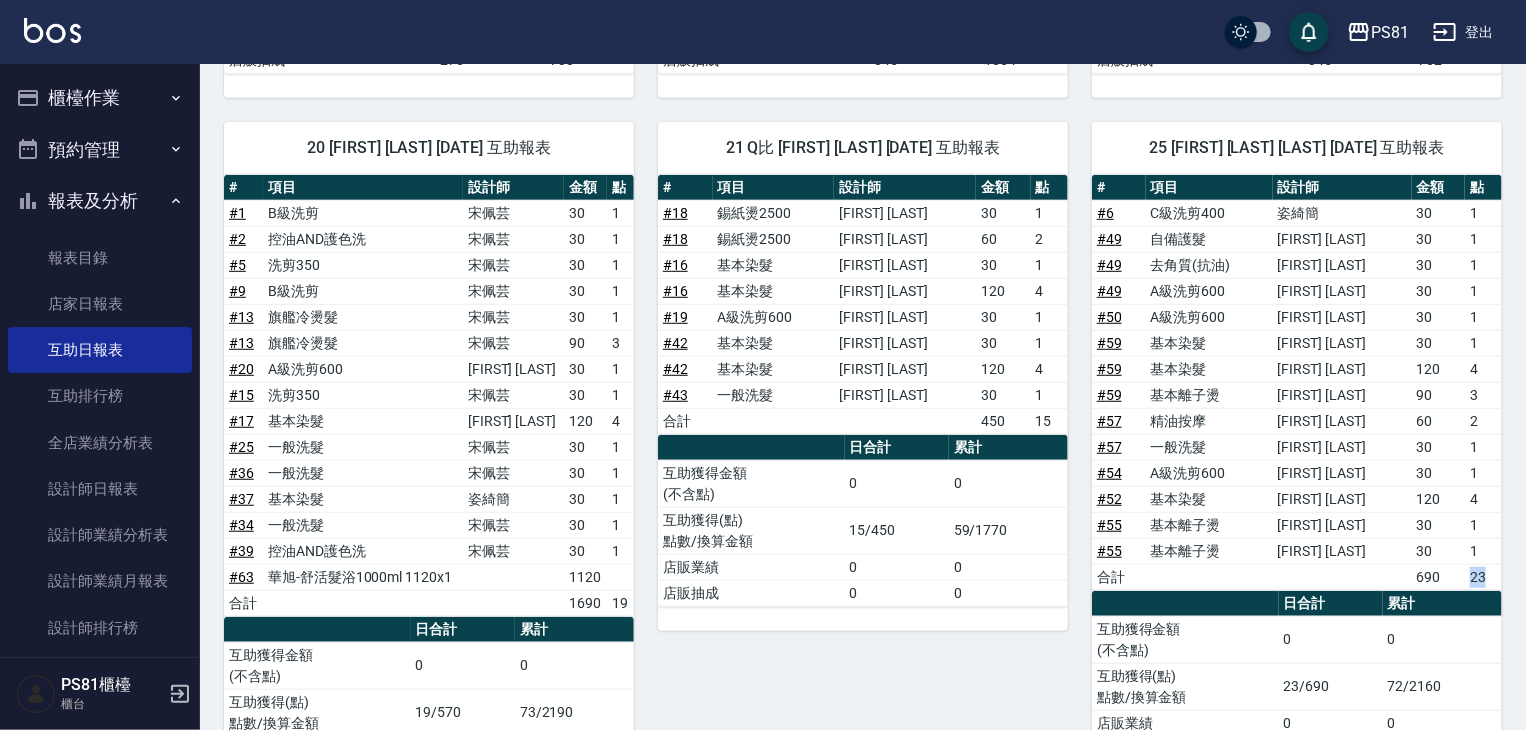 drag, startPoint x: 1465, startPoint y: 562, endPoint x: 1487, endPoint y: 564, distance: 22.090721 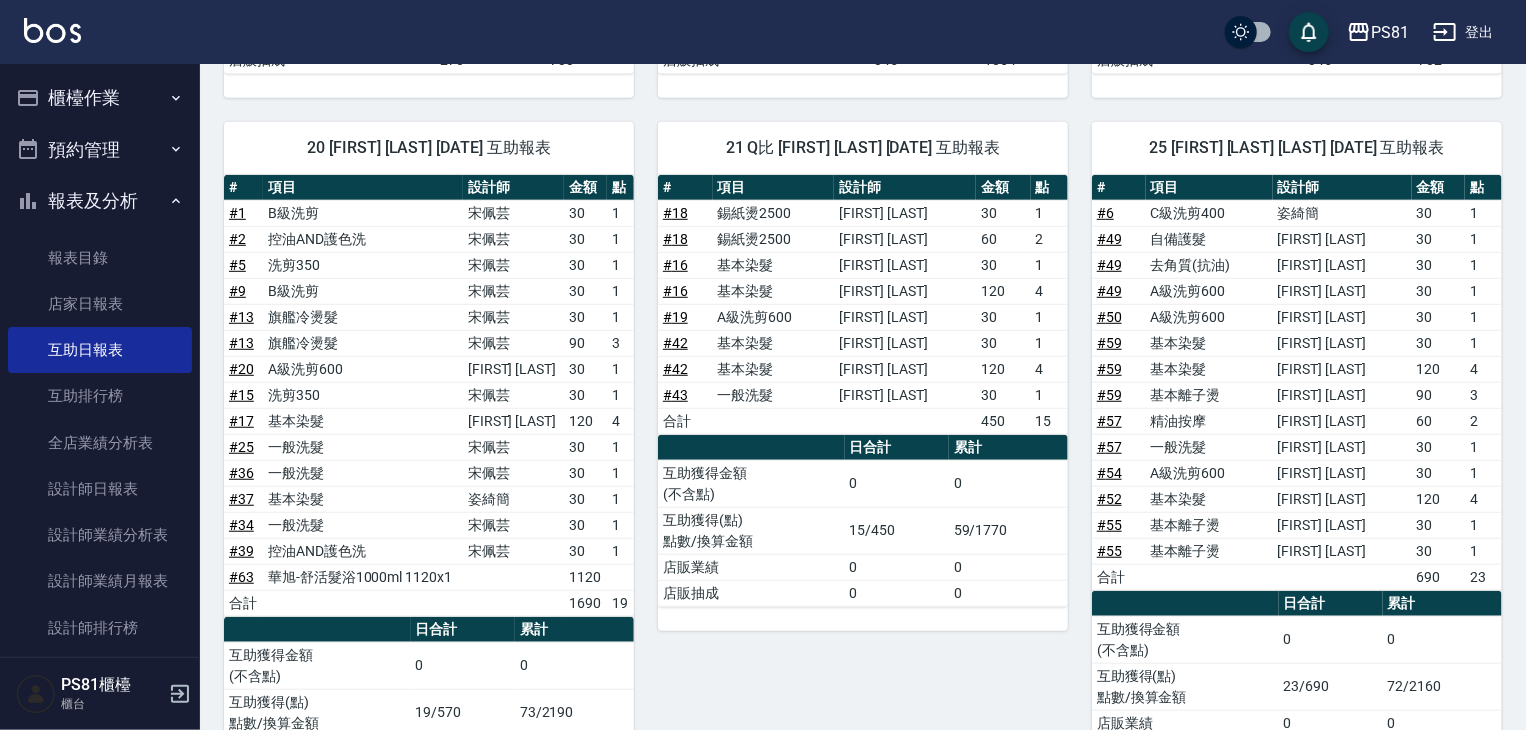 click on "[FIRST] [LAST]" at bounding box center (1342, 447) 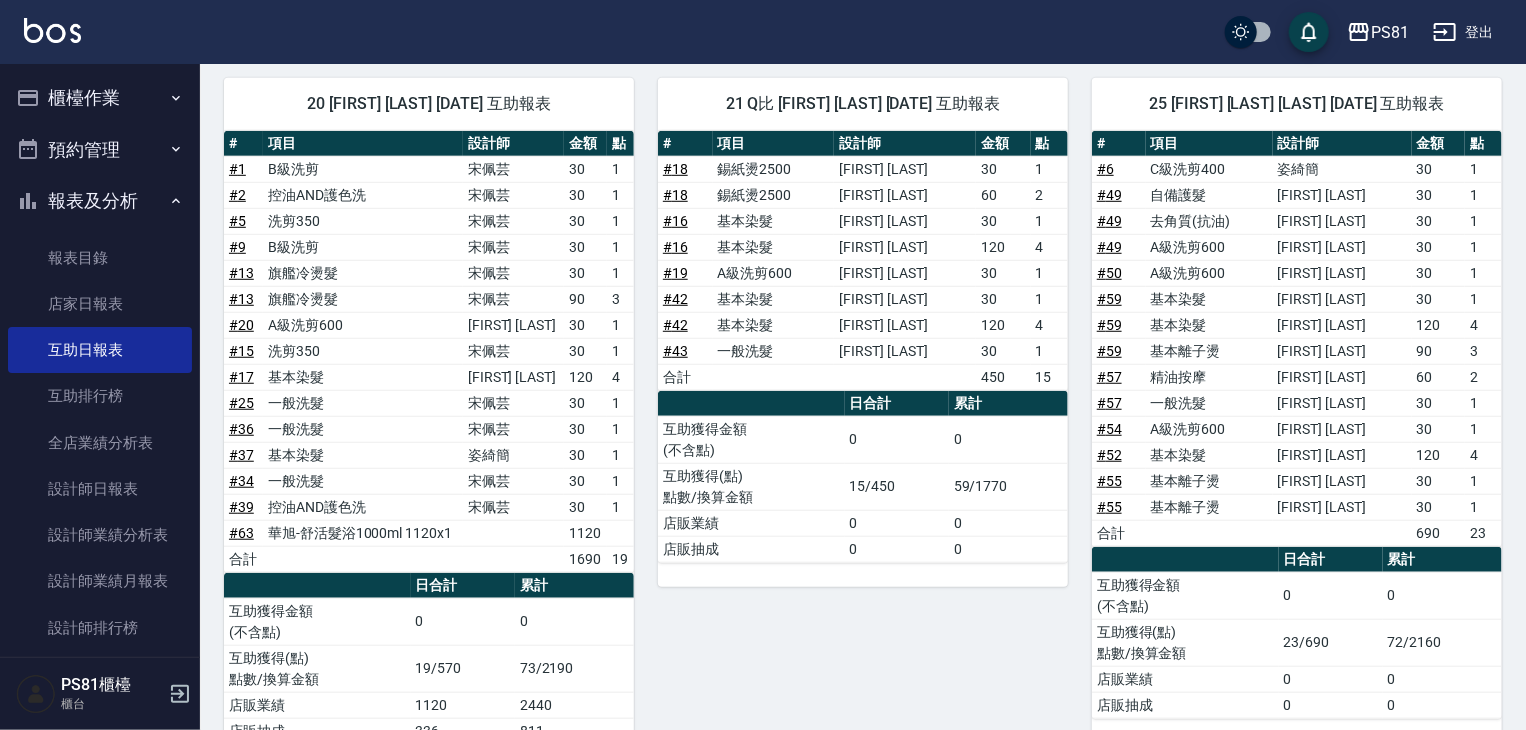 scroll, scrollTop: 524, scrollLeft: 0, axis: vertical 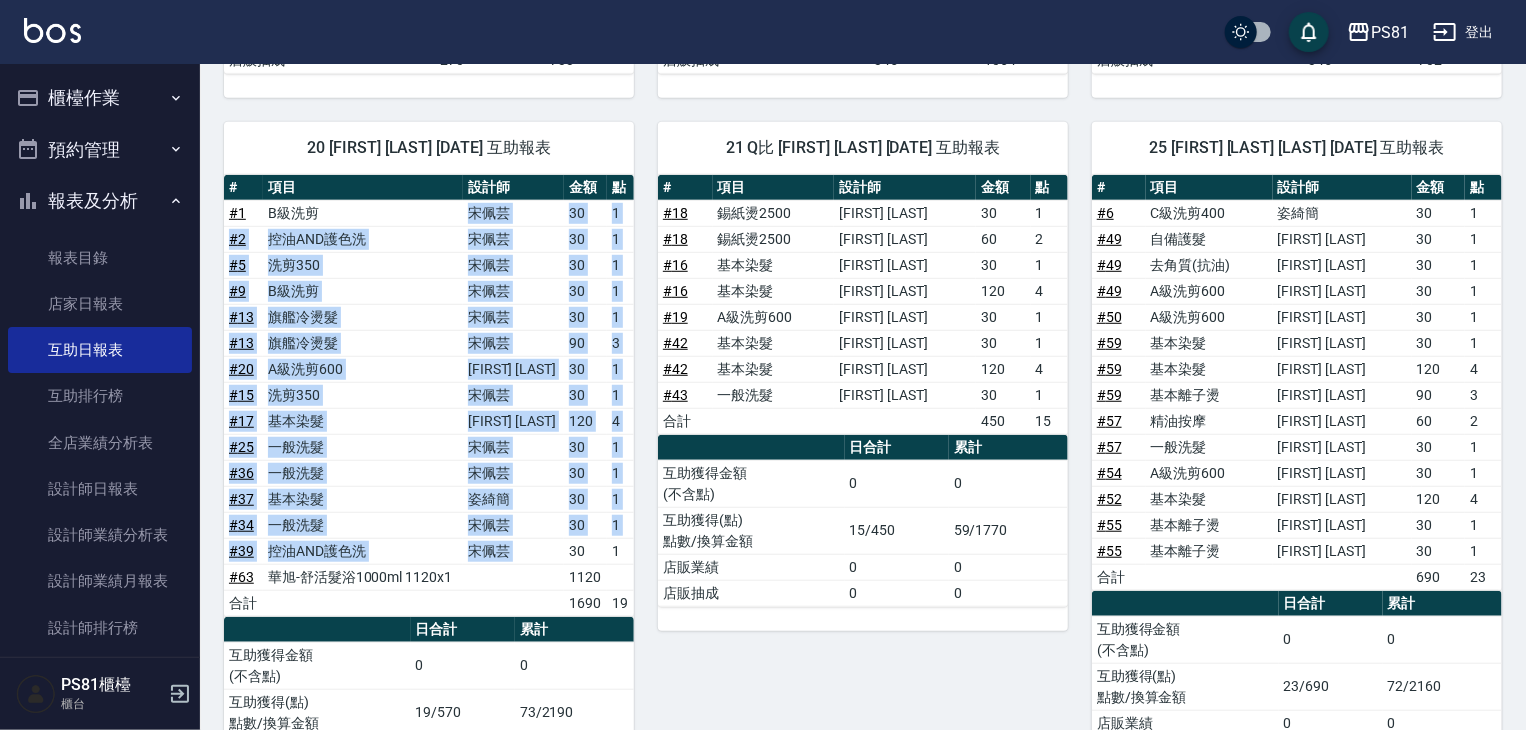 drag, startPoint x: 490, startPoint y: 216, endPoint x: 593, endPoint y: 531, distance: 331.41214 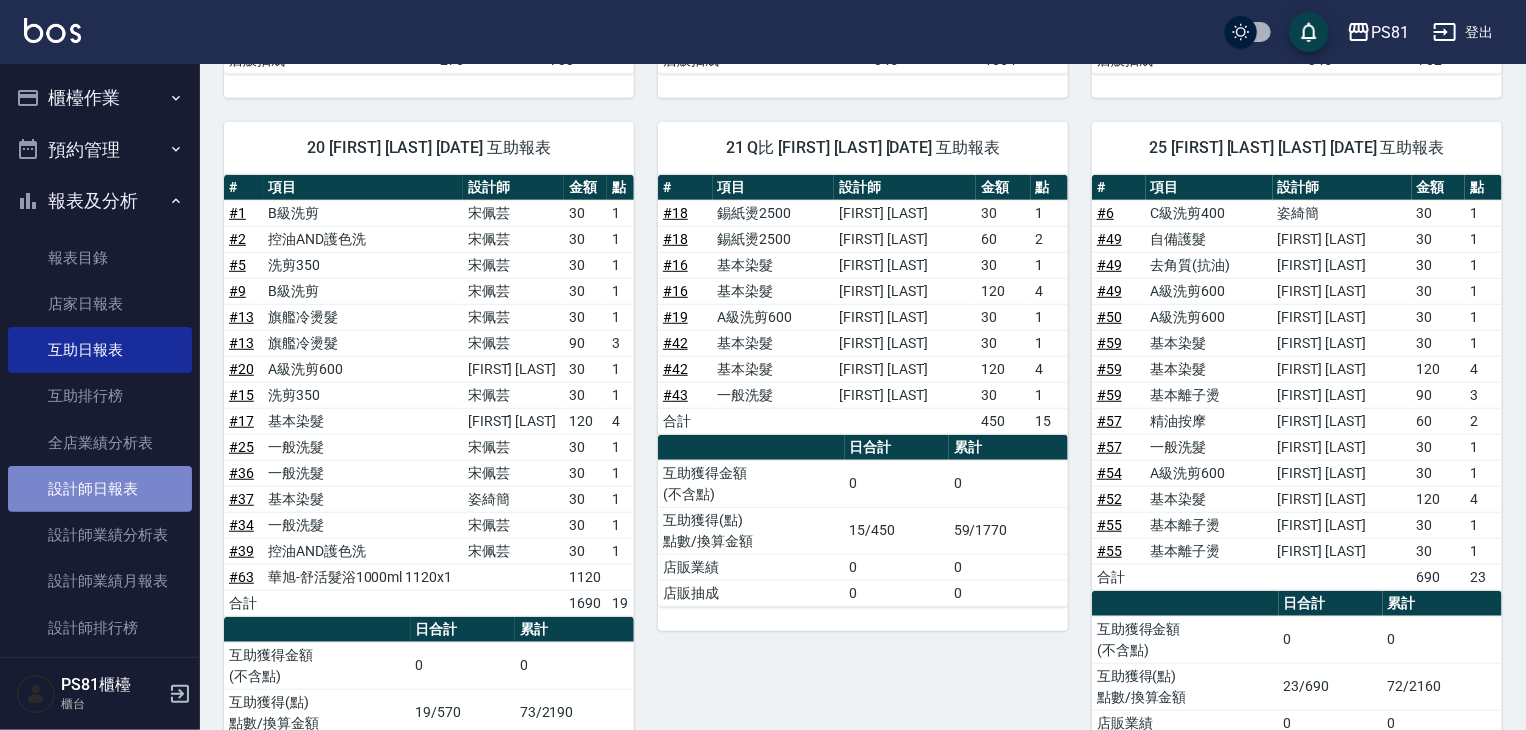 click on "設計師日報表" at bounding box center (100, 489) 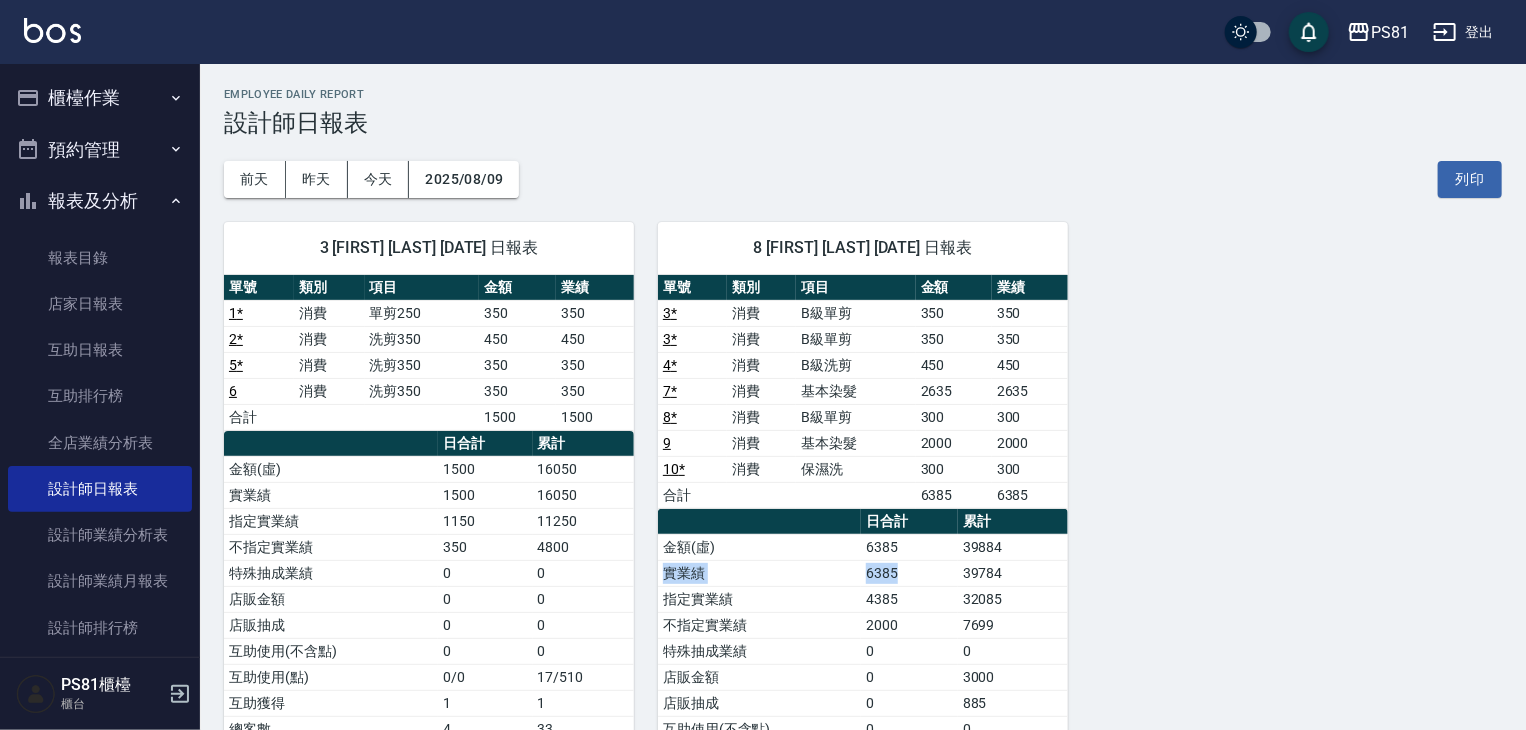 drag, startPoint x: 956, startPoint y: 565, endPoint x: 1046, endPoint y: 557, distance: 90.35486 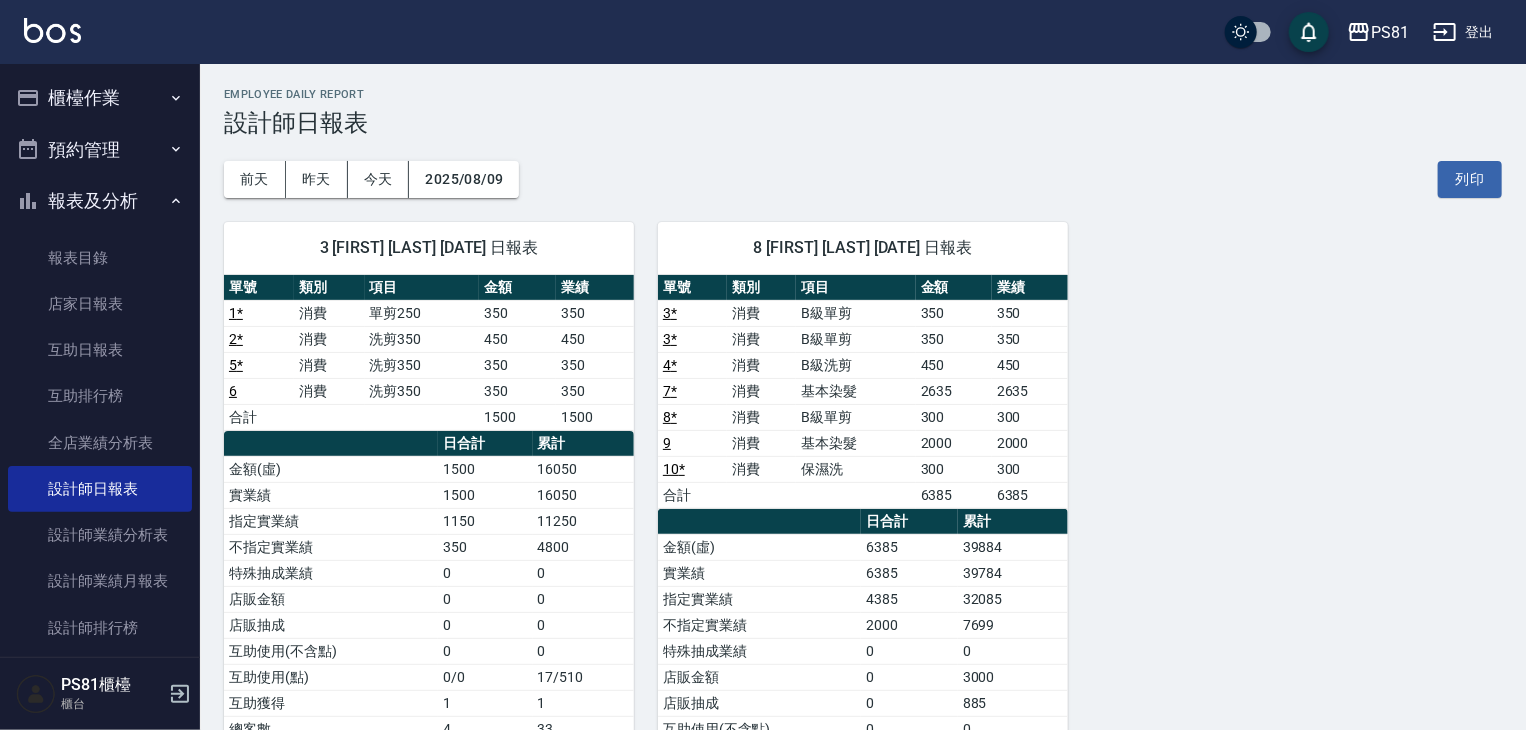 click on "32085" at bounding box center [1013, 599] 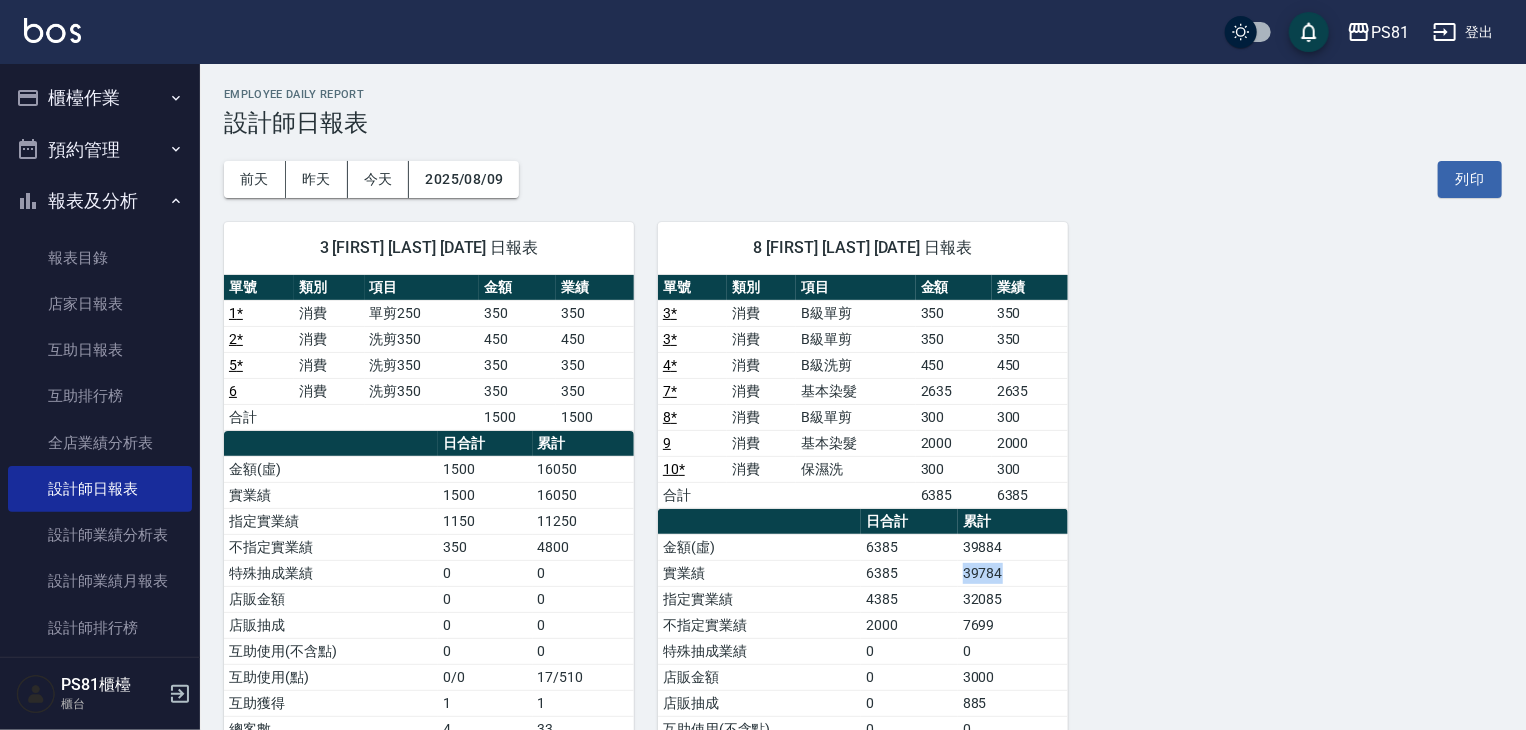 drag, startPoint x: 958, startPoint y: 571, endPoint x: 1006, endPoint y: 571, distance: 48 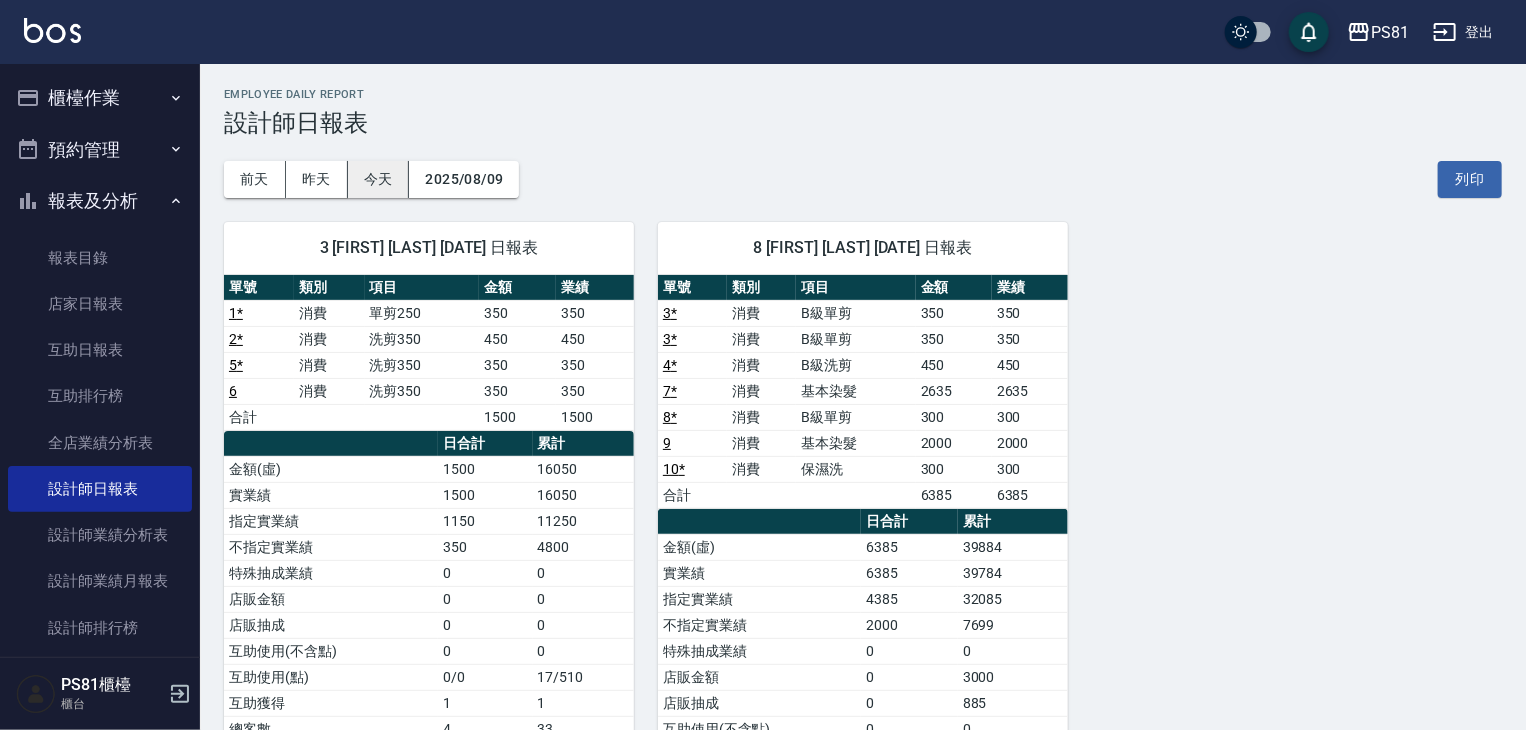 click on "今天" at bounding box center [379, 179] 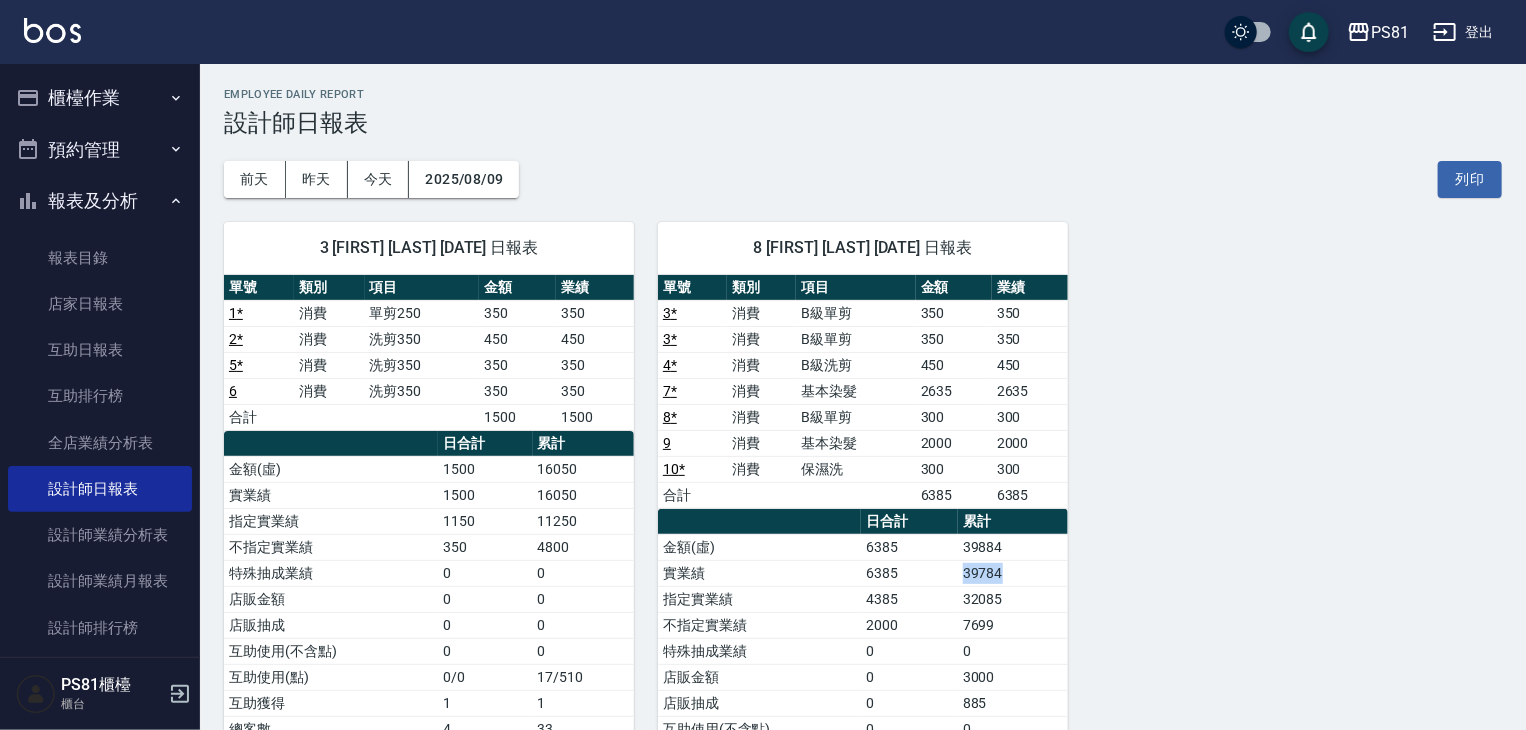 drag, startPoint x: 956, startPoint y: 566, endPoint x: 1056, endPoint y: 561, distance: 100.12492 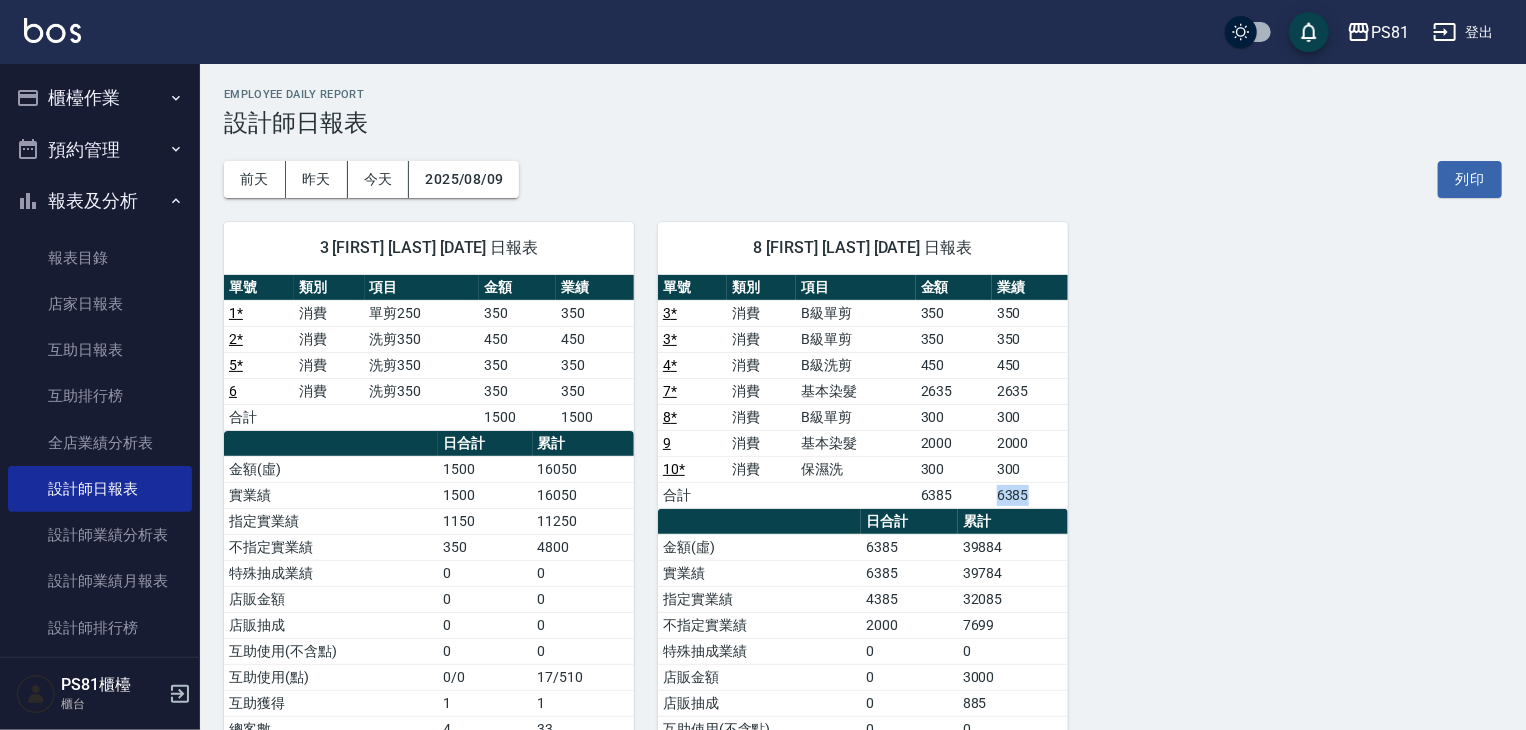 drag, startPoint x: 990, startPoint y: 491, endPoint x: 1060, endPoint y: 489, distance: 70.028564 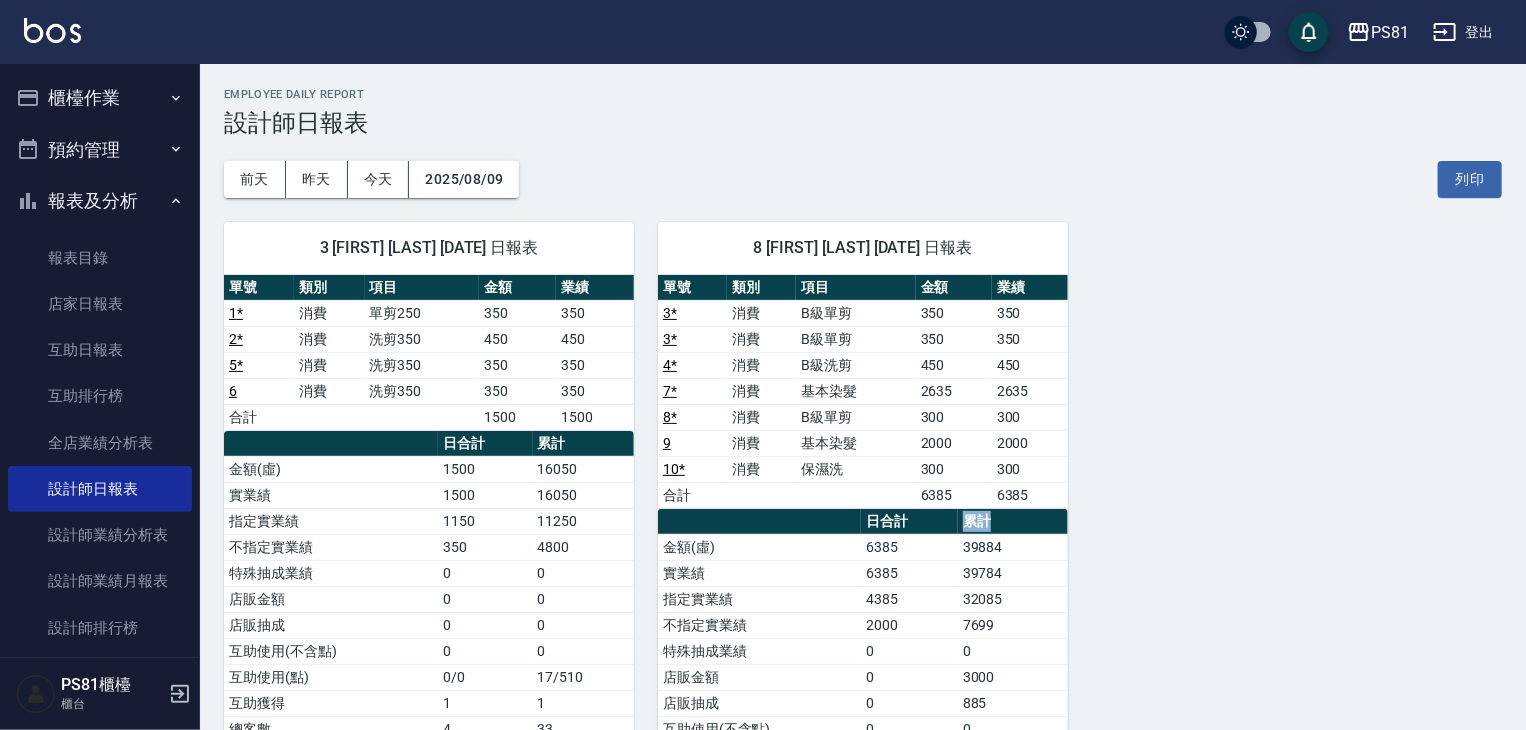 drag, startPoint x: 965, startPoint y: 522, endPoint x: 997, endPoint y: 521, distance: 32.01562 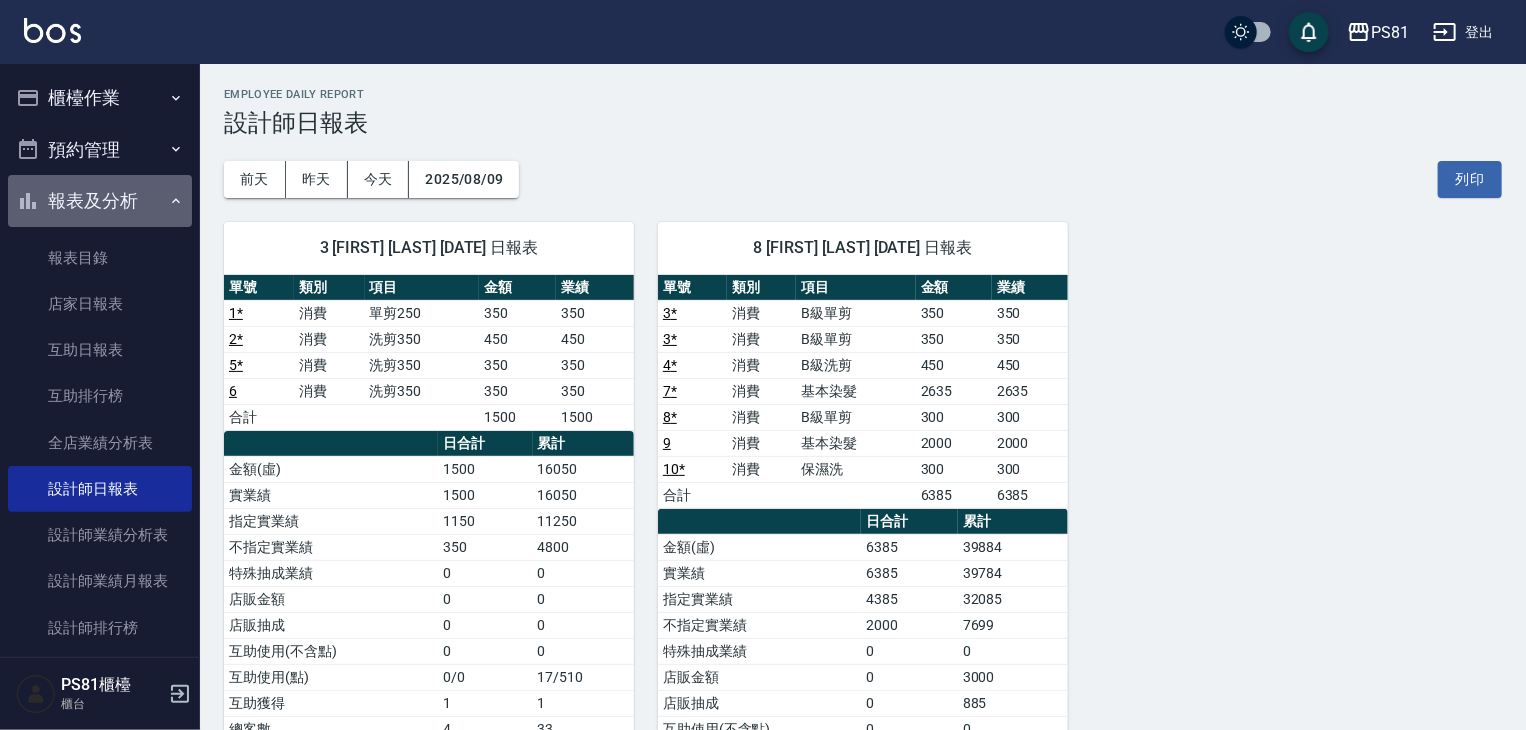 click on "報表及分析" at bounding box center [100, 201] 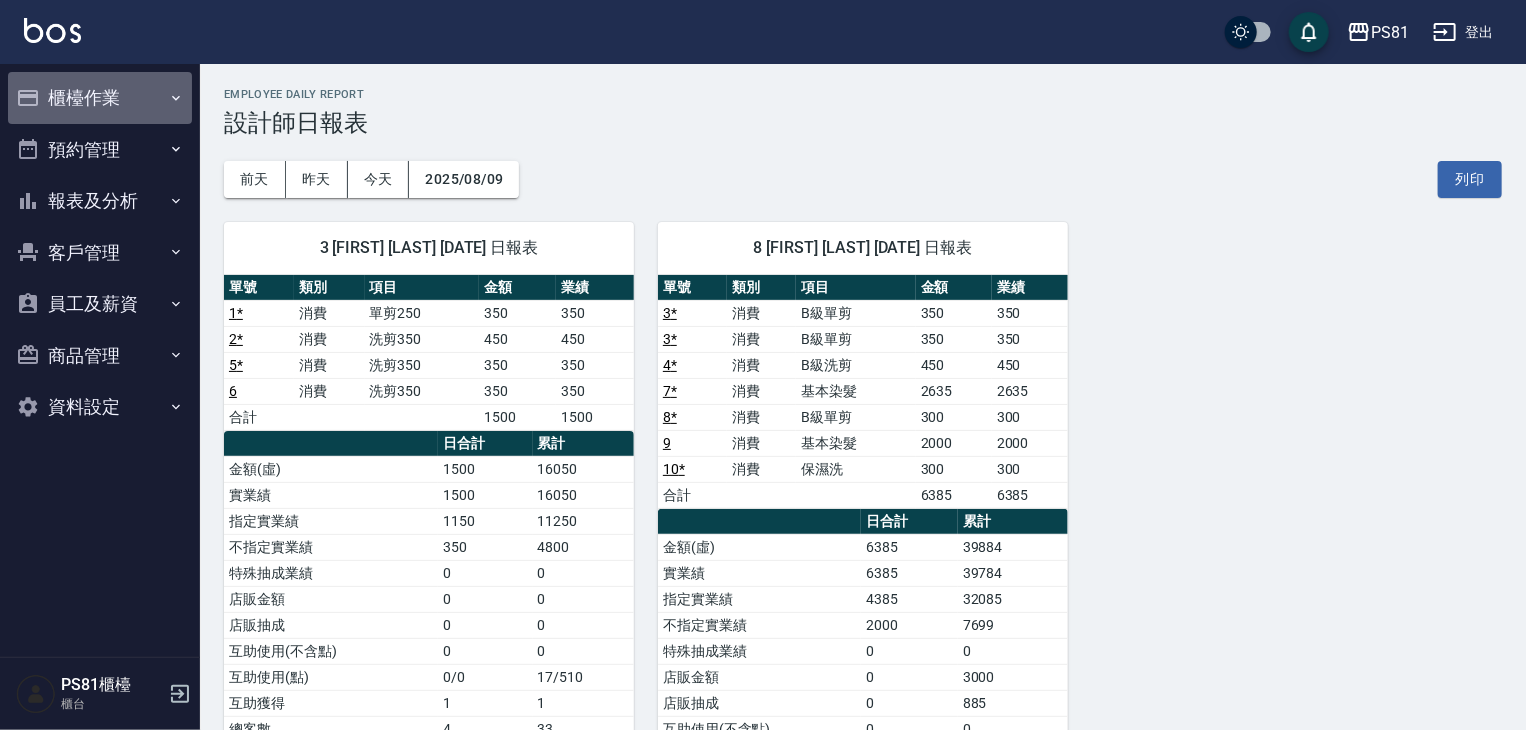 click on "櫃檯作業" at bounding box center (100, 98) 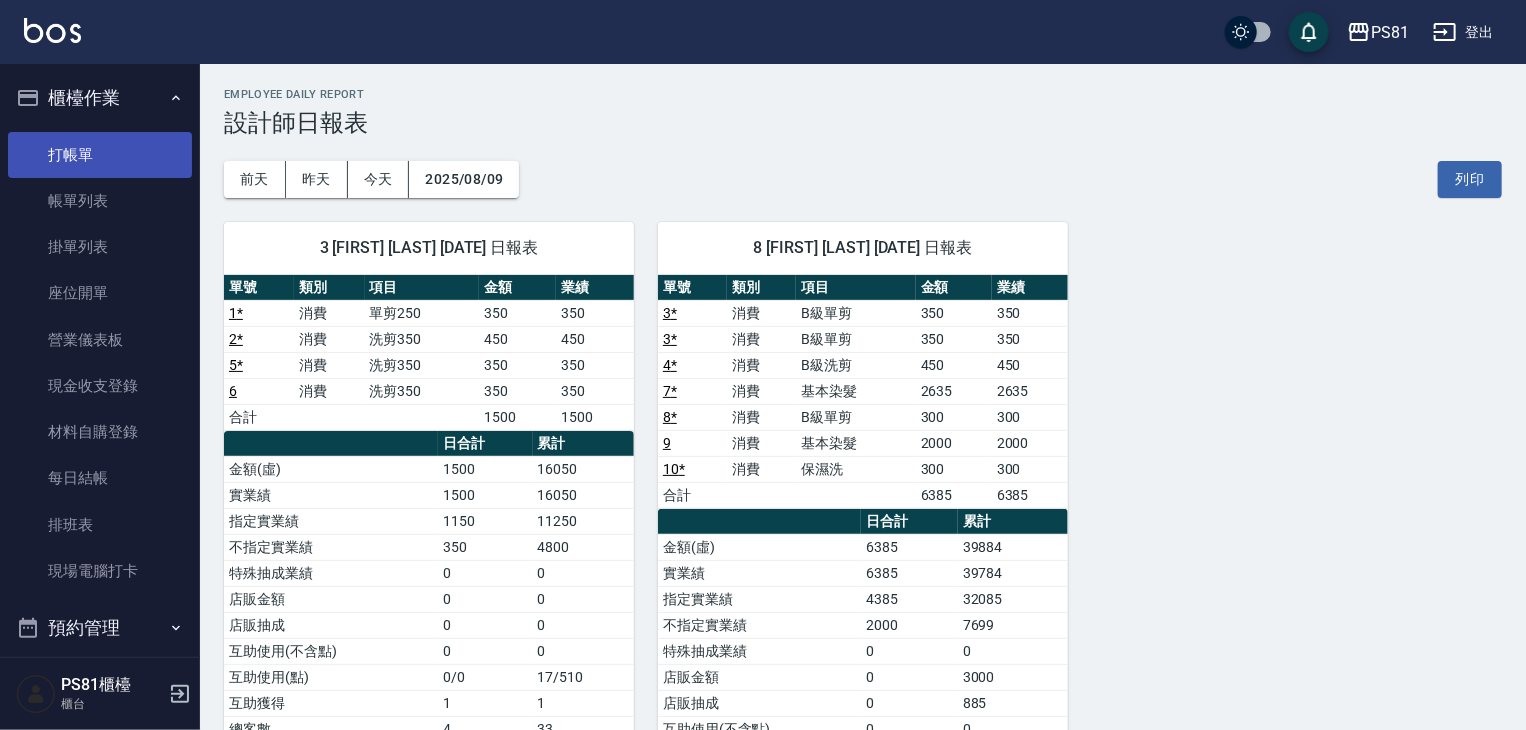 click on "打帳單" at bounding box center [100, 155] 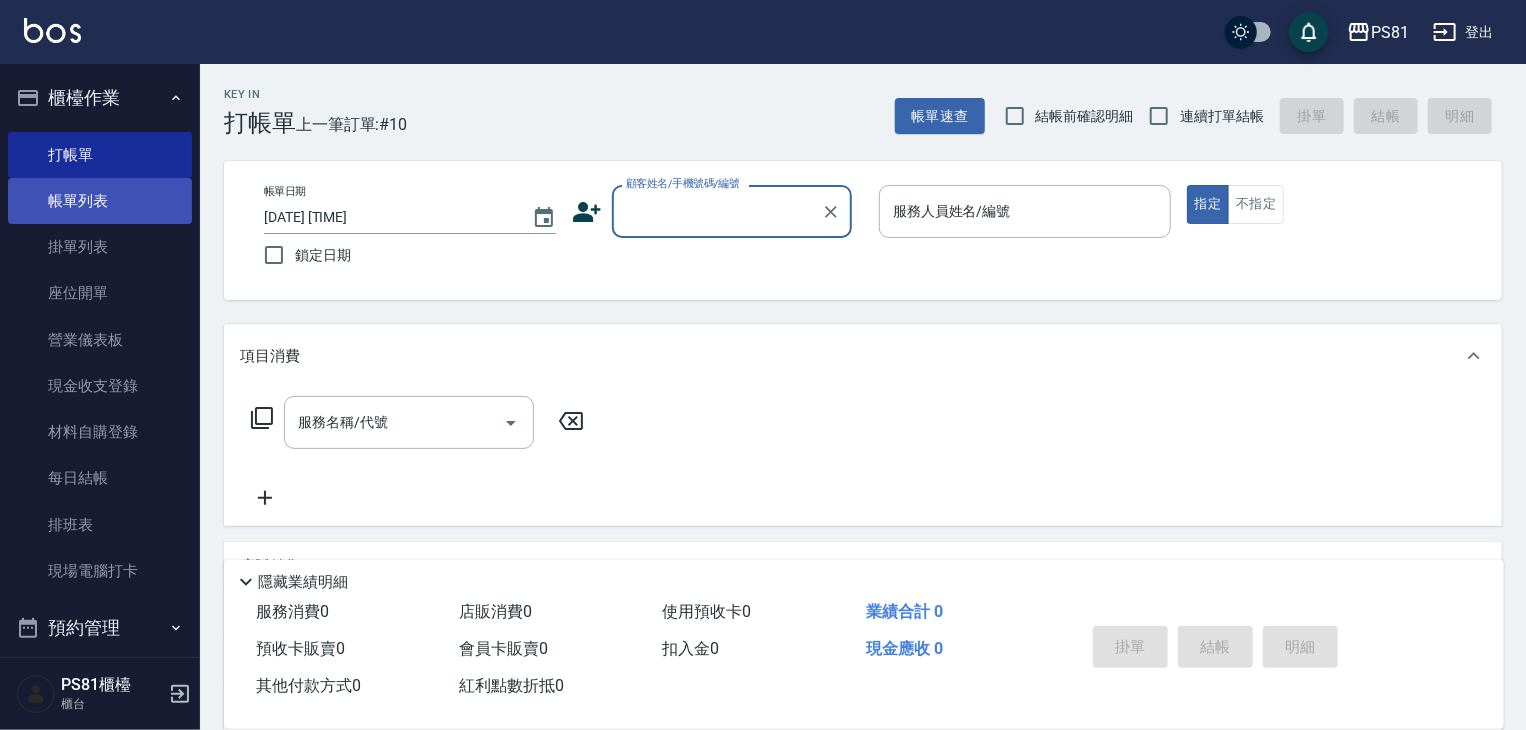 click on "帳單列表" at bounding box center (100, 201) 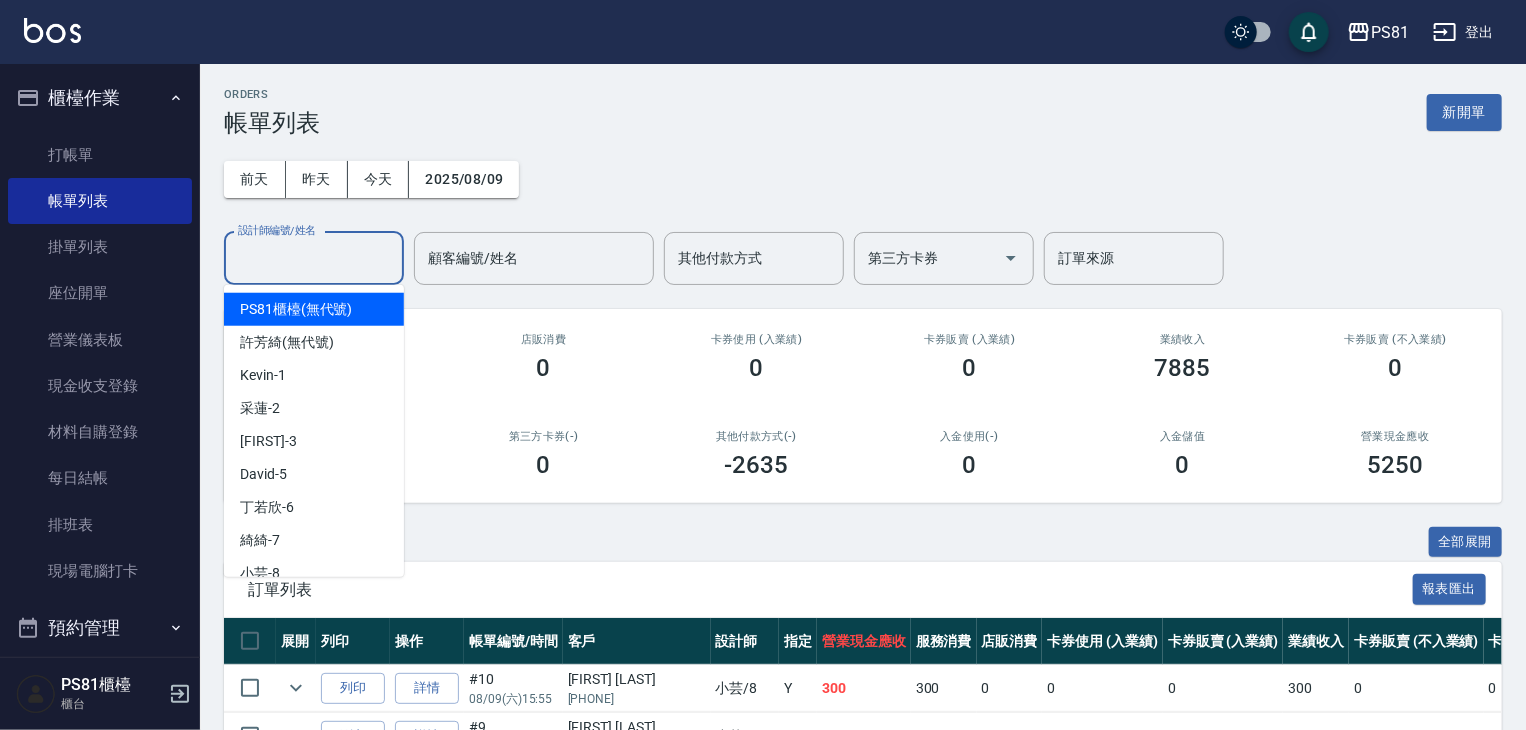 click on "設計師編號/姓名" at bounding box center [314, 258] 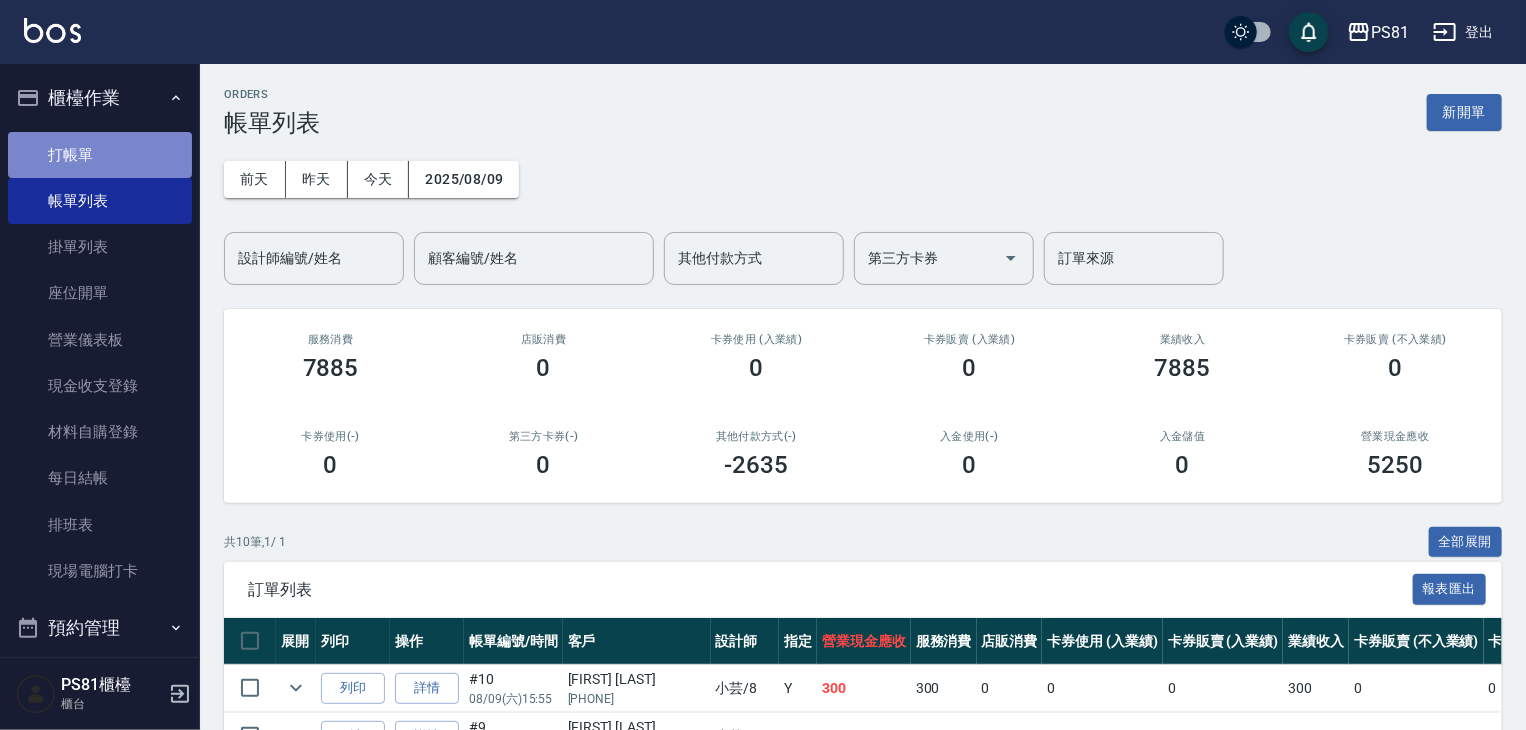 click on "打帳單" at bounding box center (100, 155) 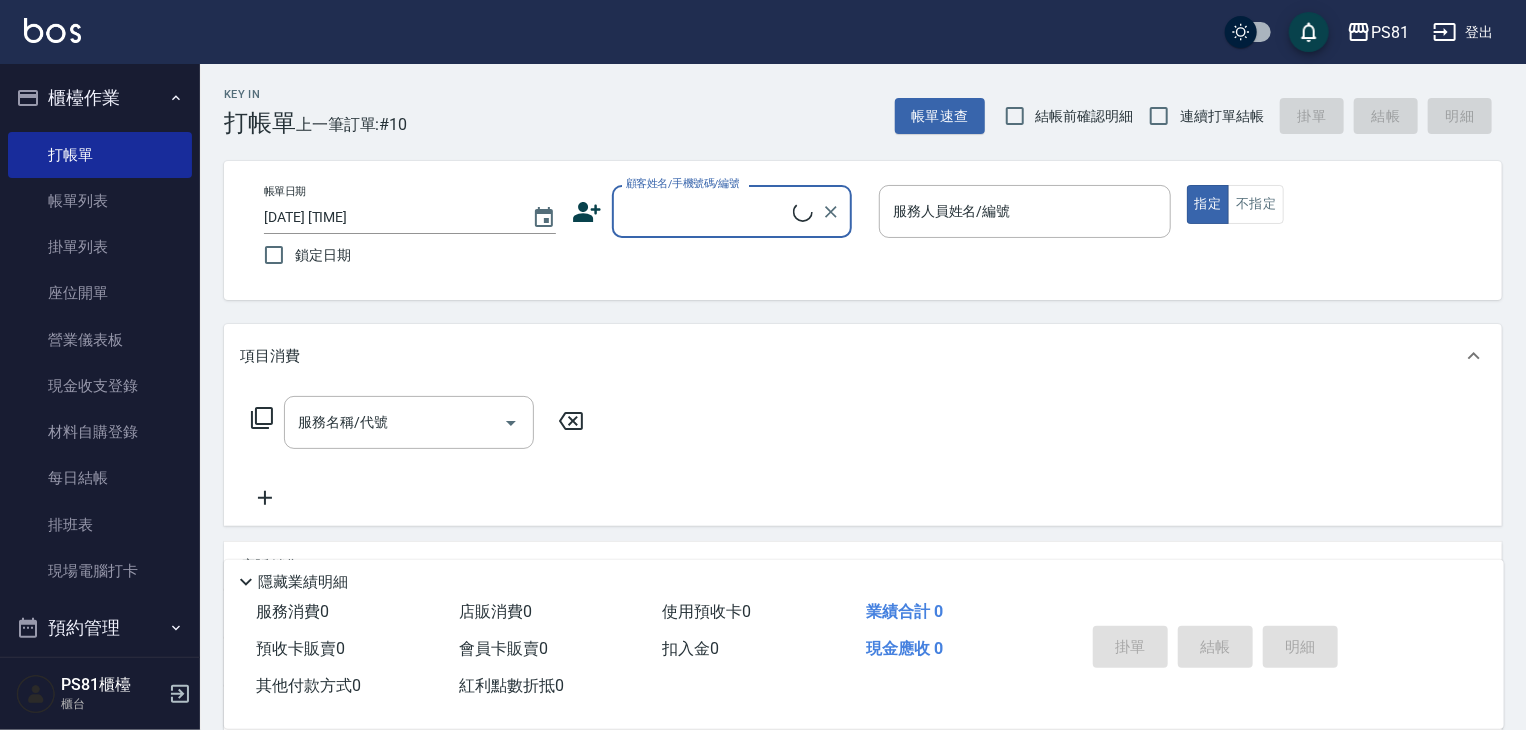 click on "打帳單" at bounding box center (260, 123) 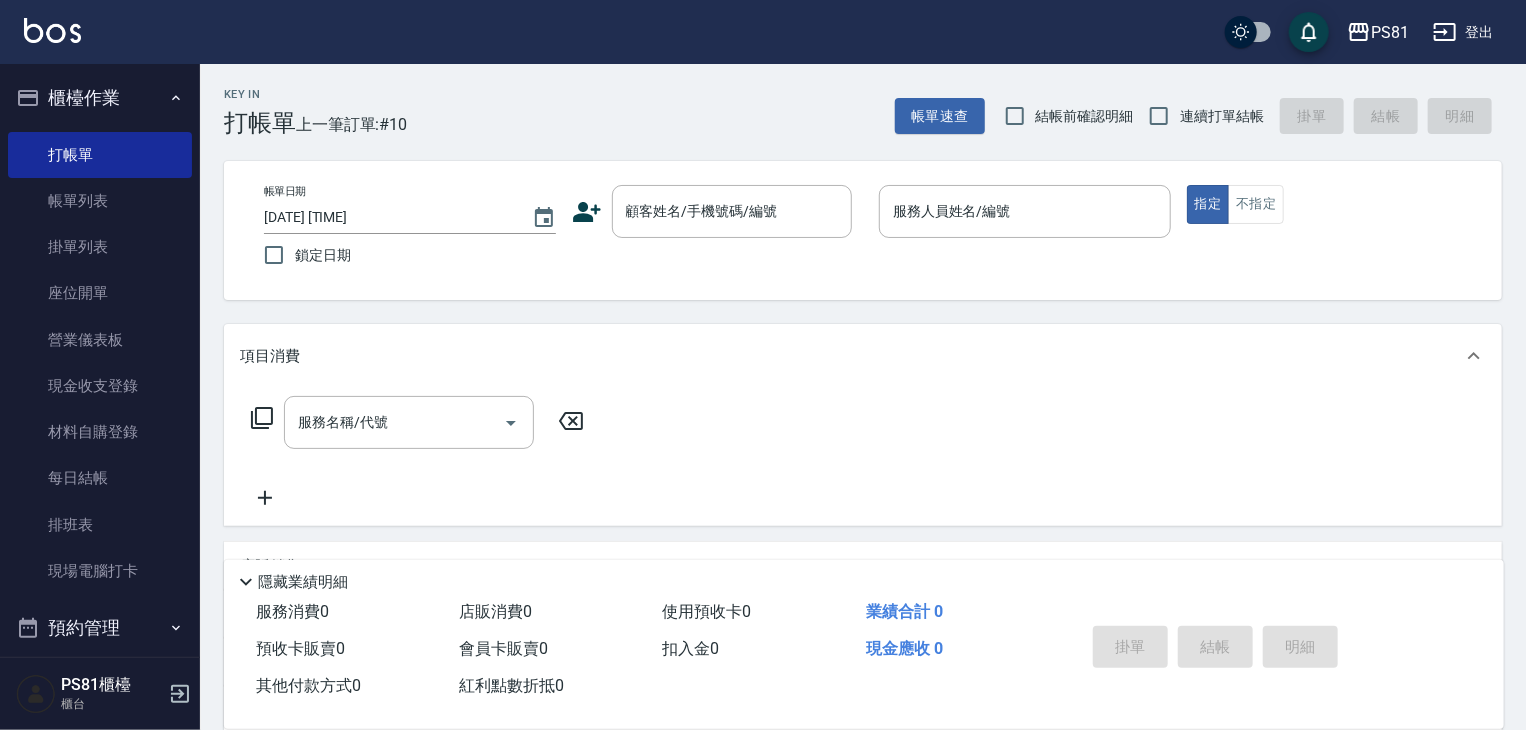 click on "Key In 打帳單 上一筆訂單:#10 帳單速查 結帳前確認明細 連續打單結帳 掛單 結帳 明細" at bounding box center [851, 100] 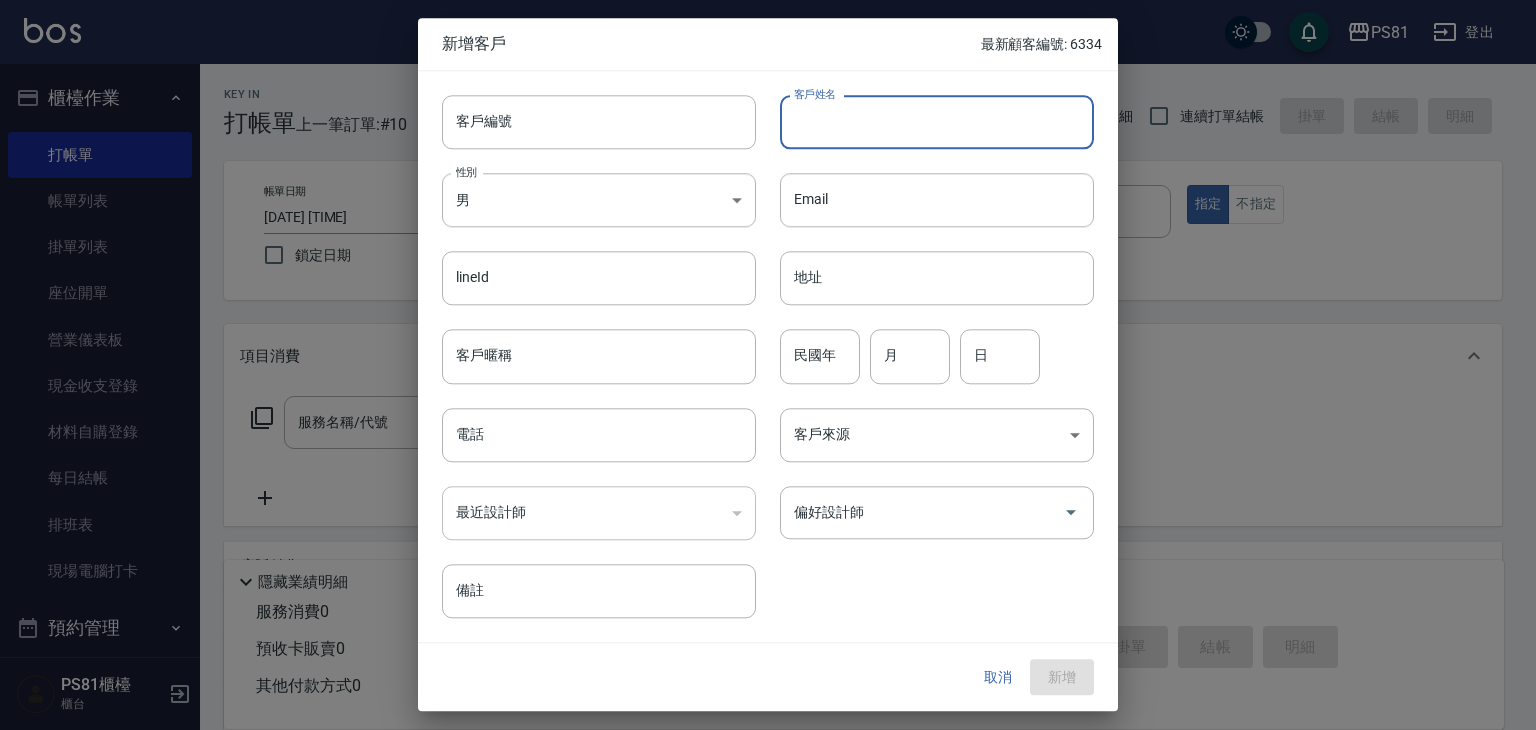 click on "客戶姓名" at bounding box center [937, 122] 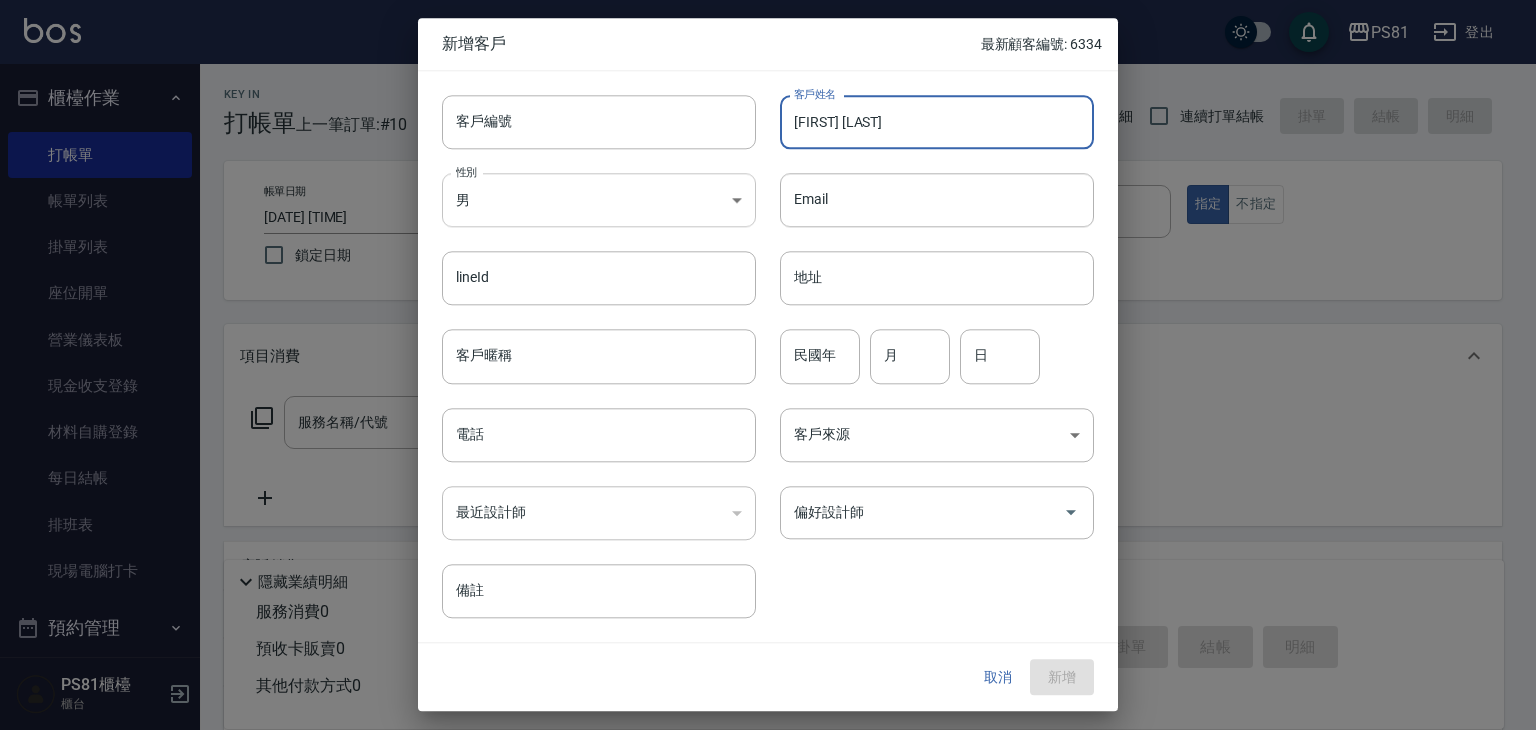 type on "[FIRST] [LAST]" 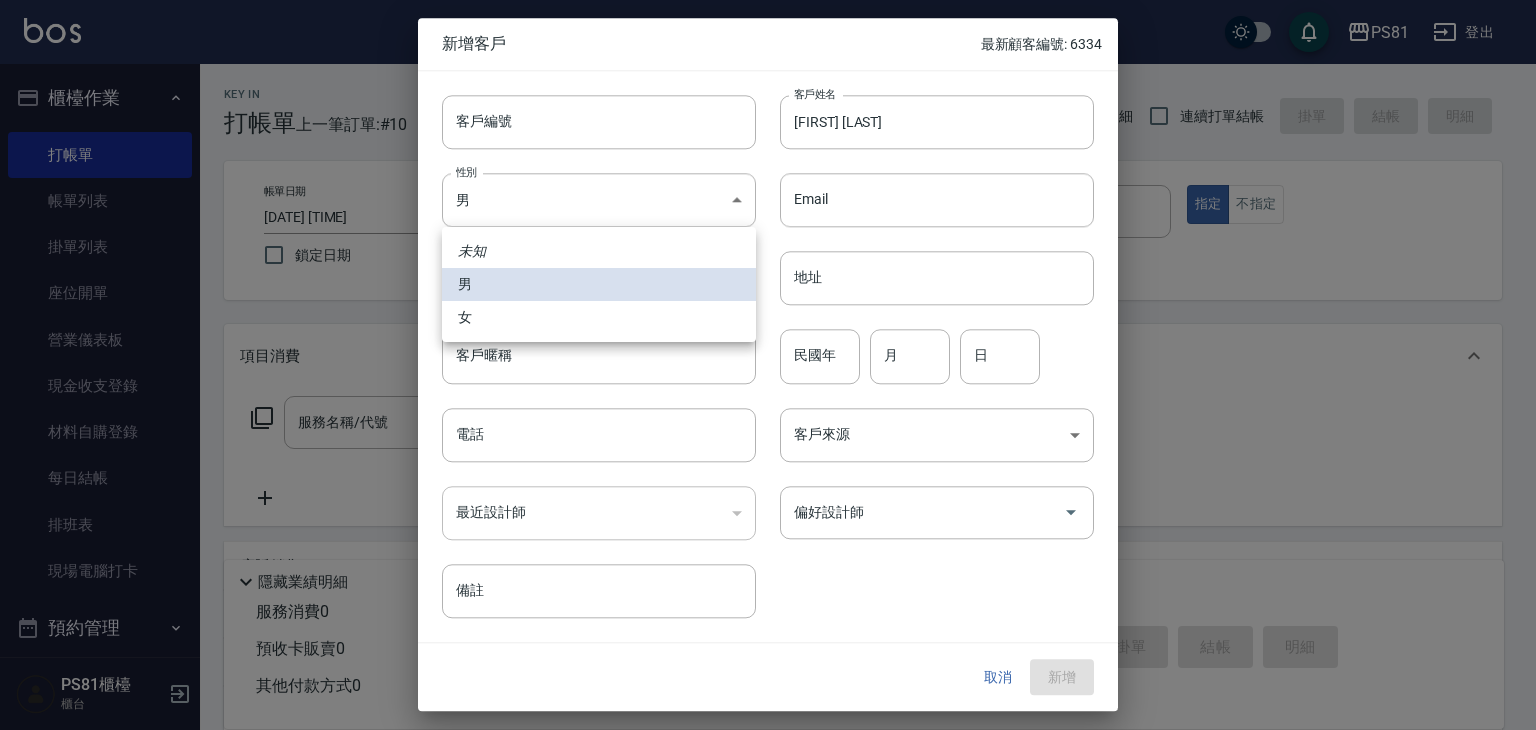 click on "女" at bounding box center (599, 317) 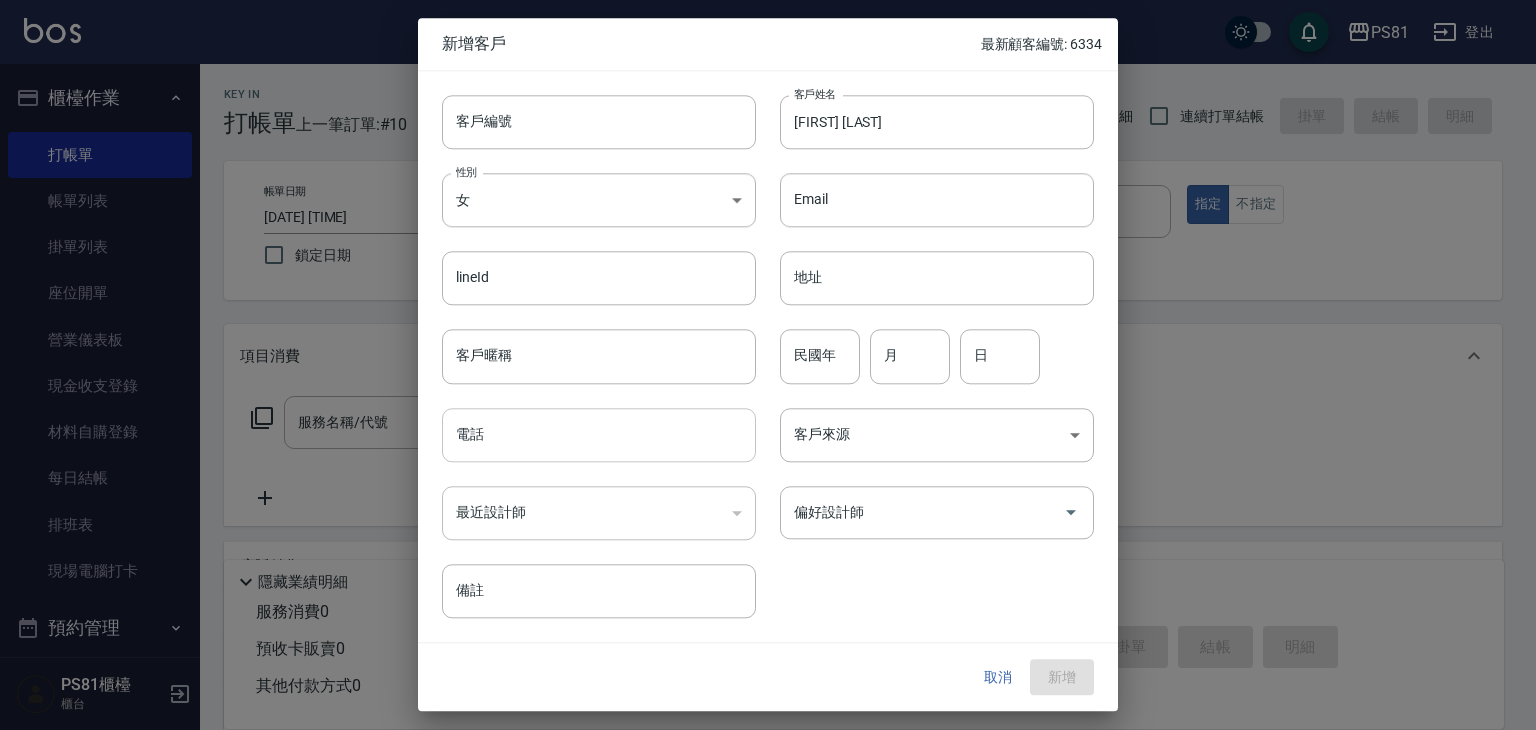 click on "電話" at bounding box center (599, 435) 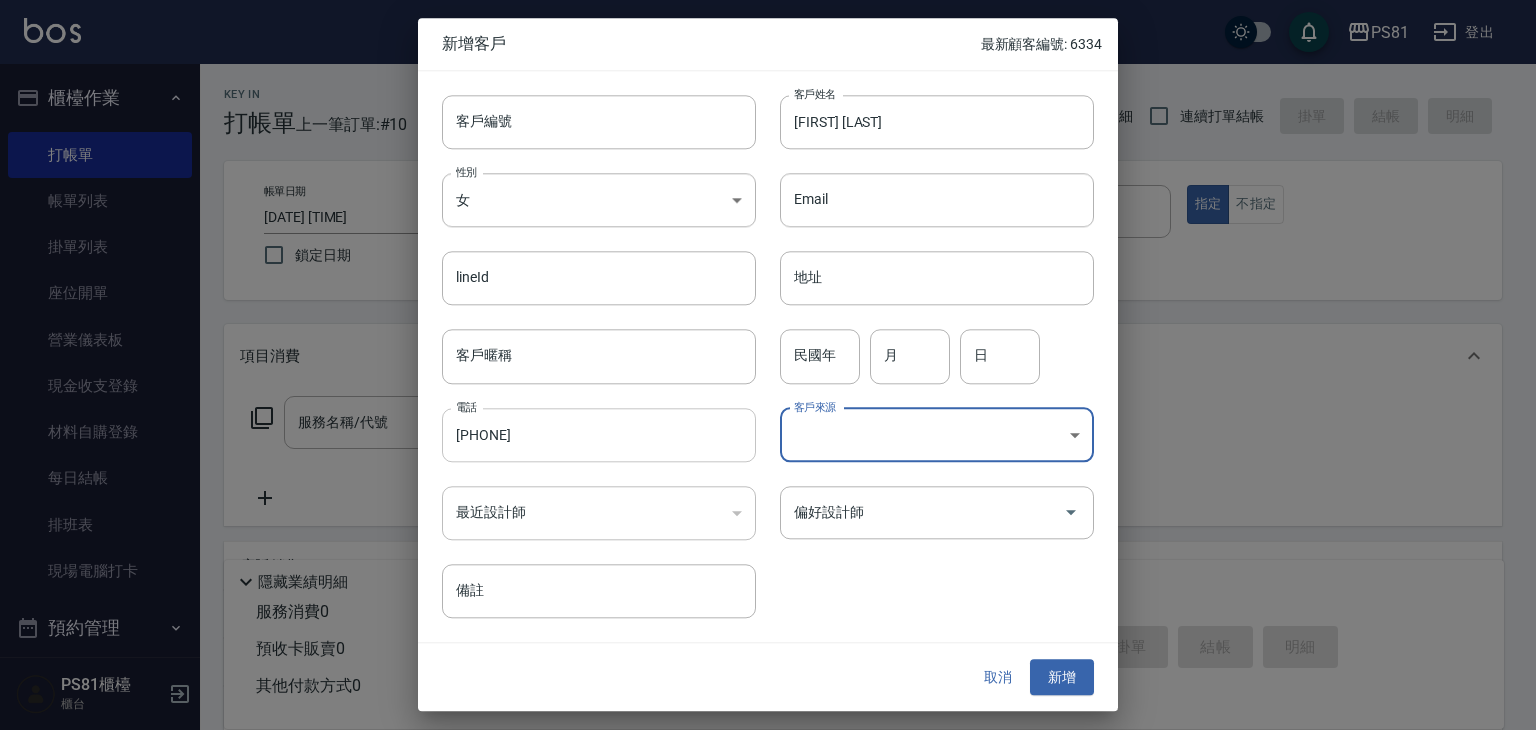 click on "[PHONE]" at bounding box center [599, 435] 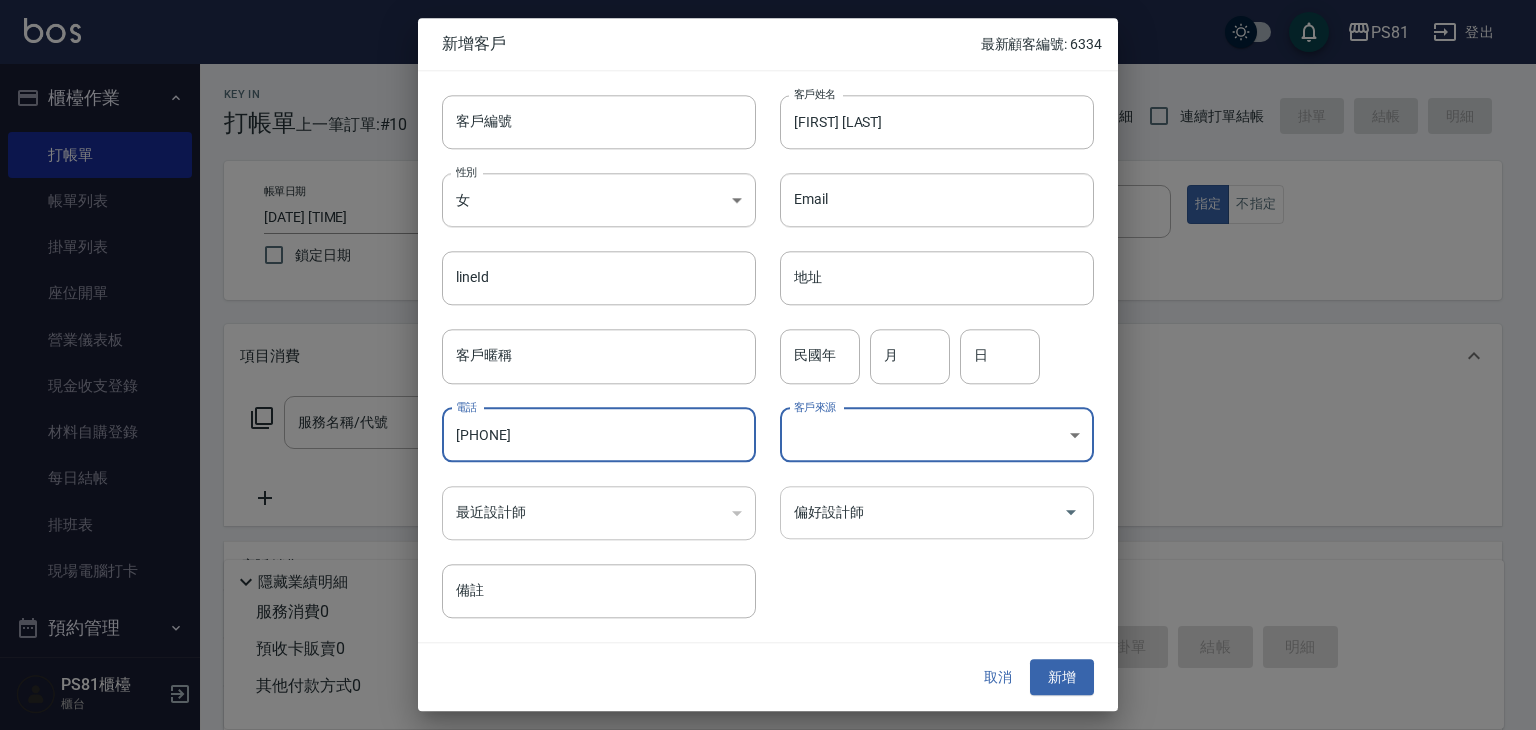 type on "[PHONE]" 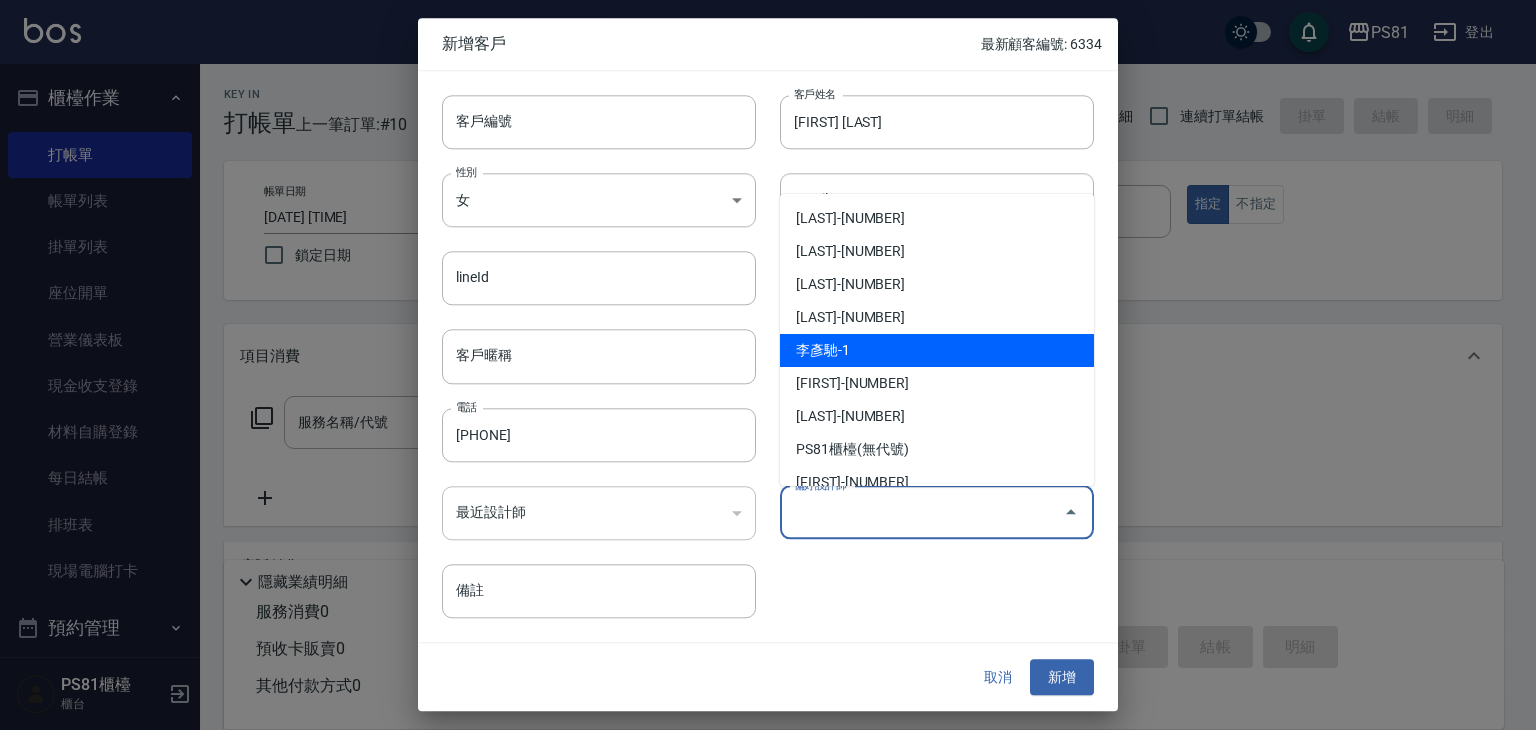 click on "李彥馳-1" at bounding box center [937, 350] 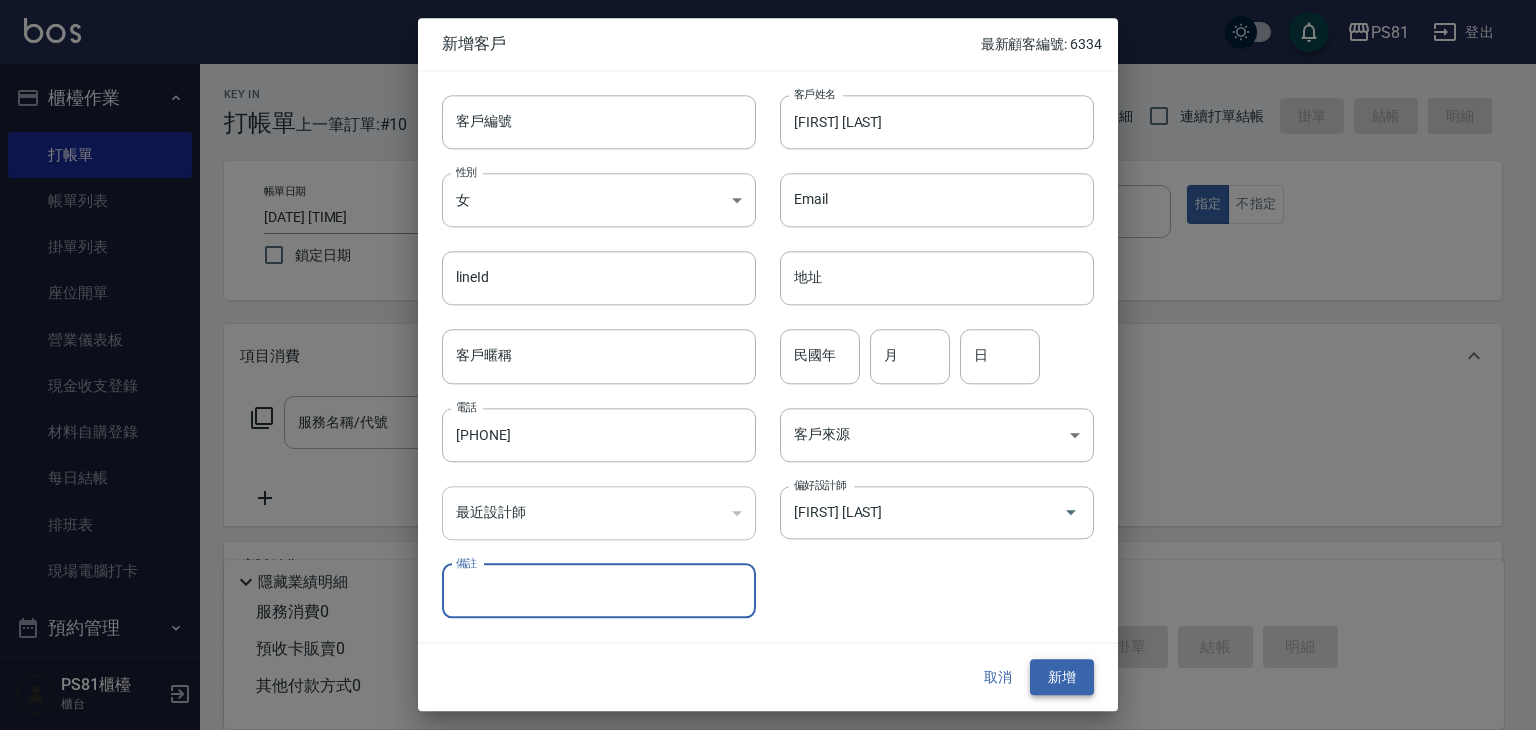 click on "新增" at bounding box center (1062, 677) 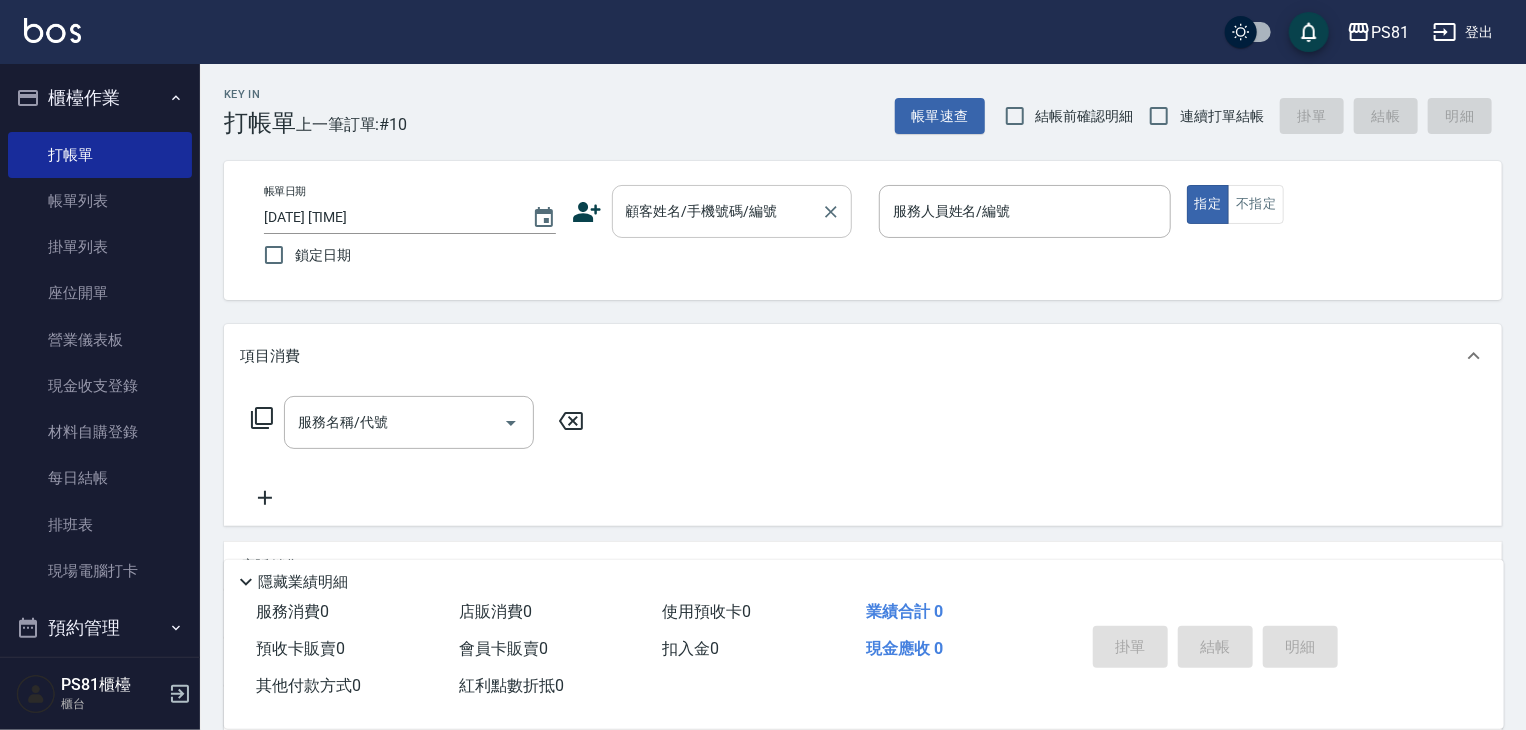 click on "顧客姓名/手機號碼/編號" at bounding box center [717, 211] 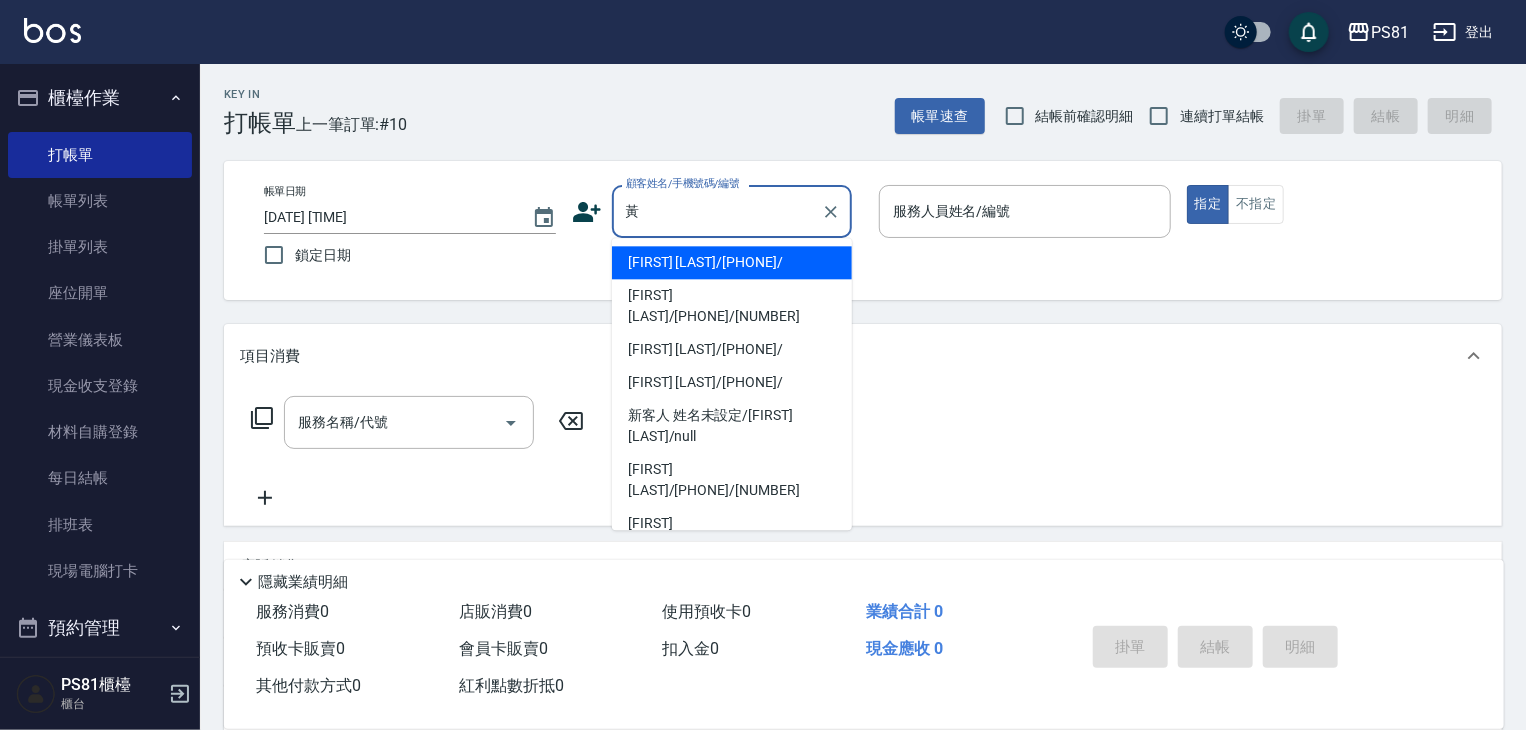 click on "[FIRST] [LAST]/[PHONE]/" at bounding box center [732, 262] 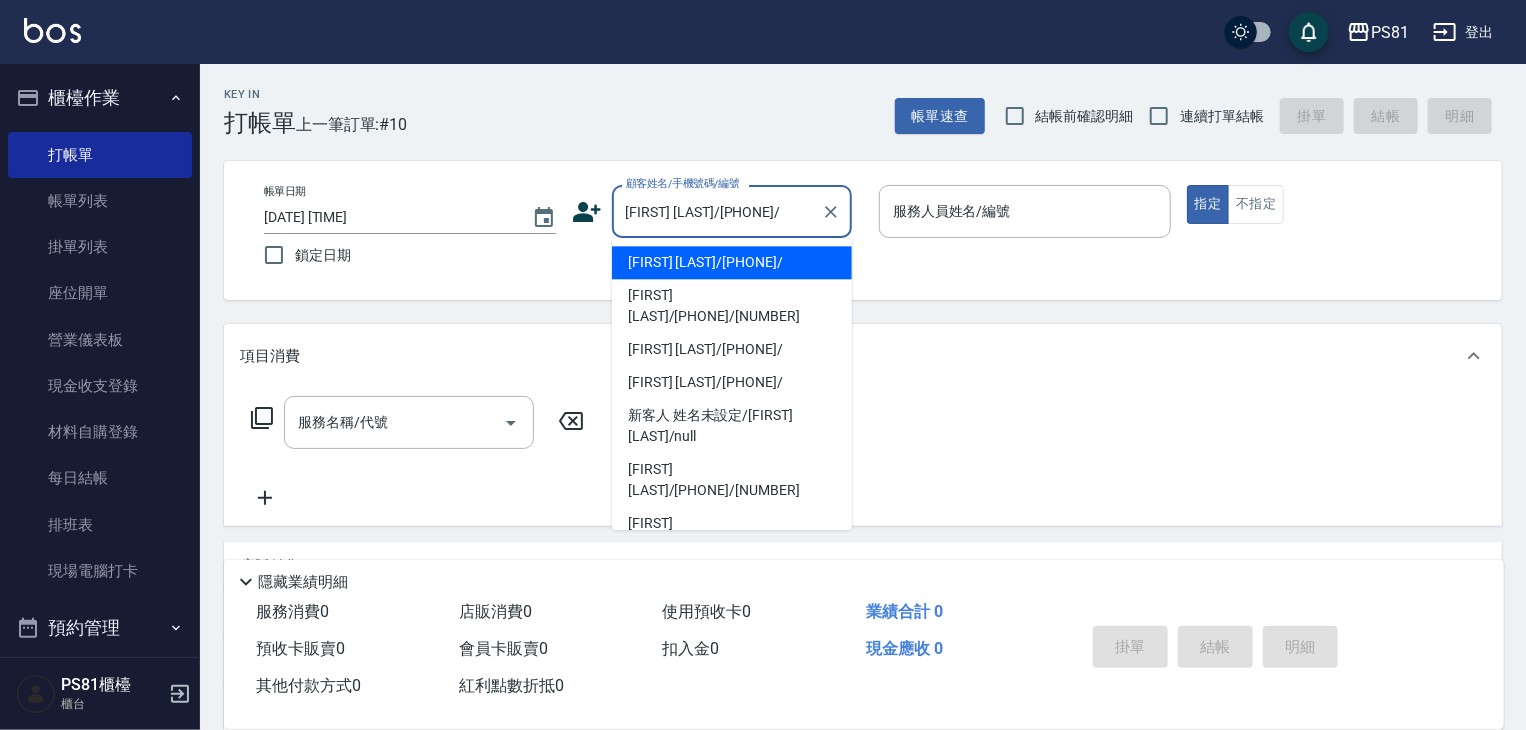 type on "[FIRST]-[NUMBER]" 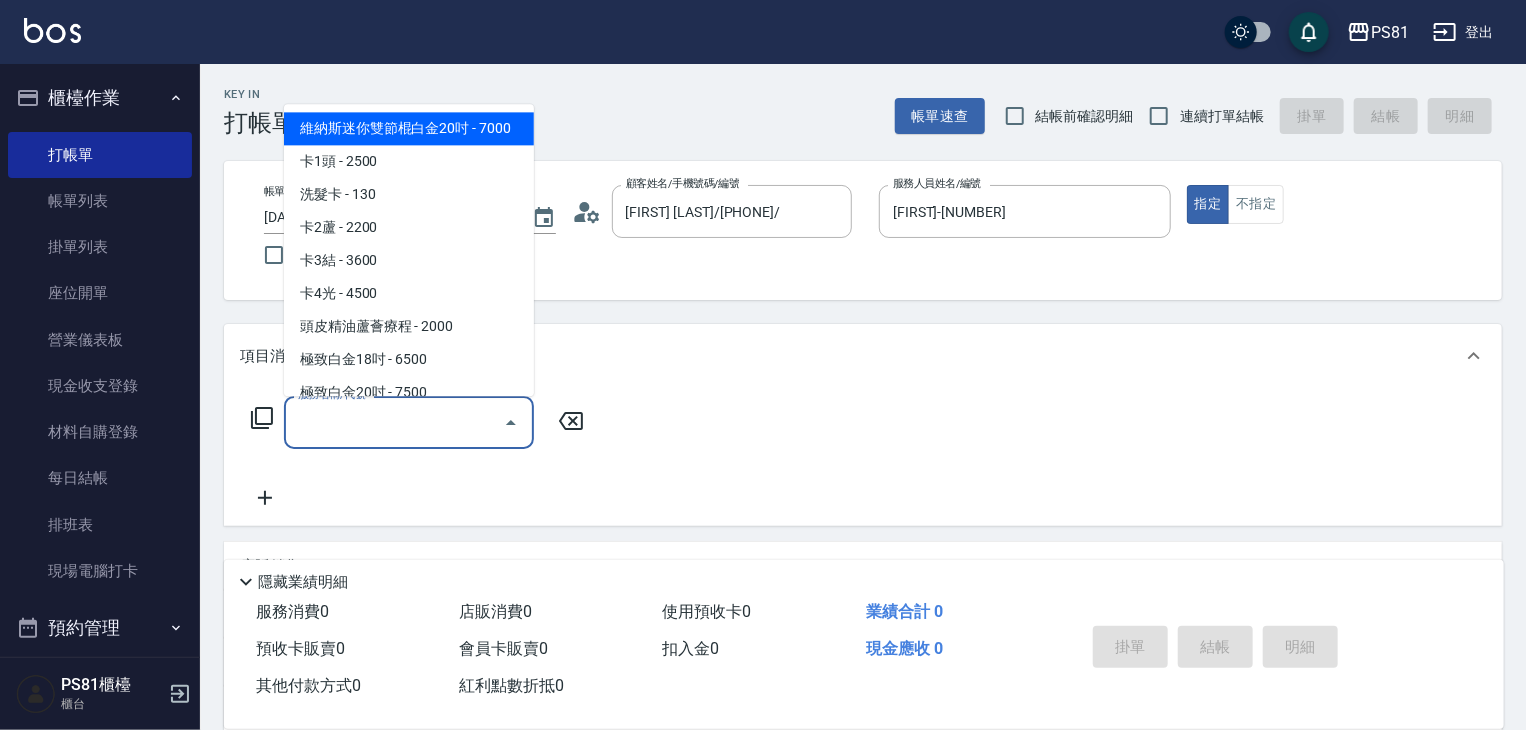 click on "服務名稱/代號" at bounding box center [394, 422] 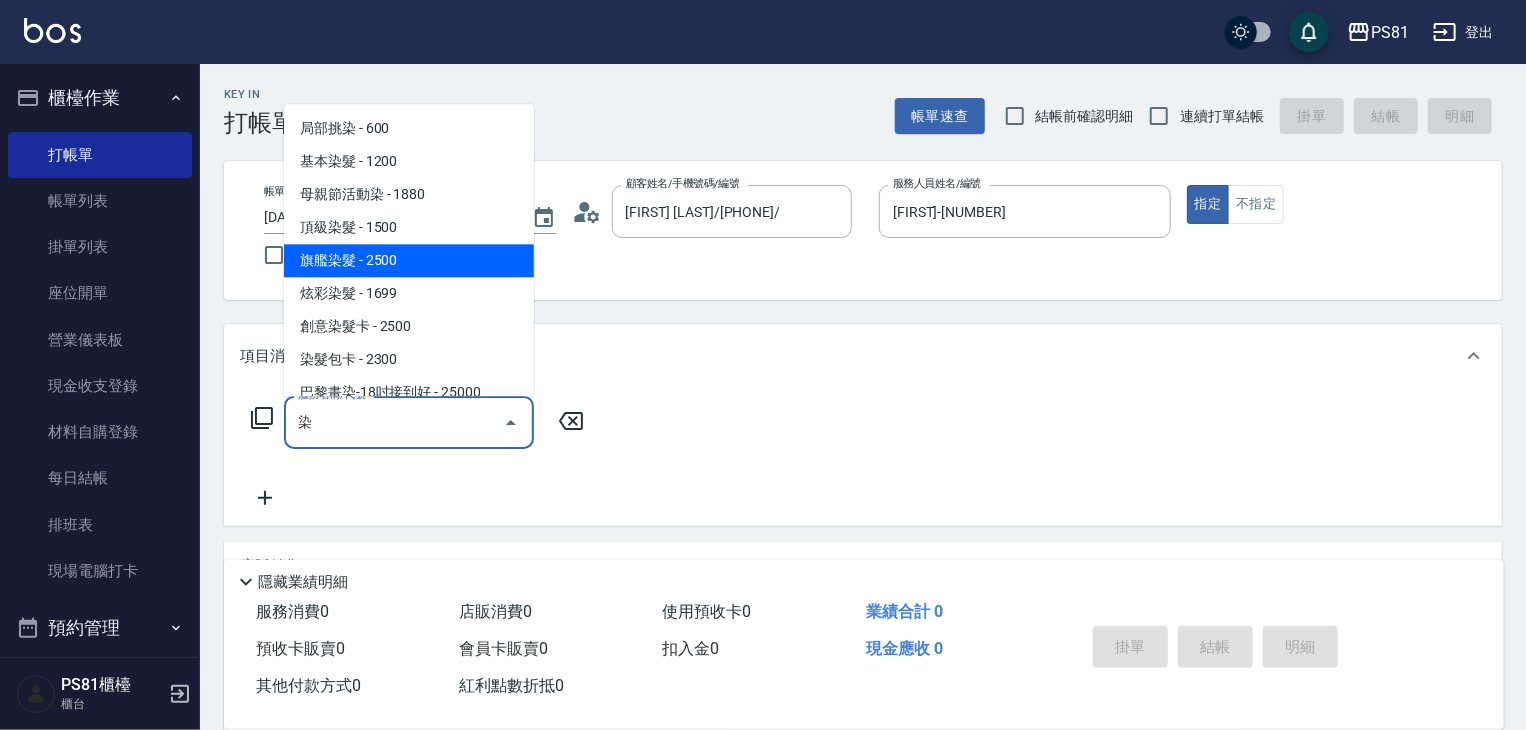 click on "旗艦染髮 - 2500" at bounding box center (409, 260) 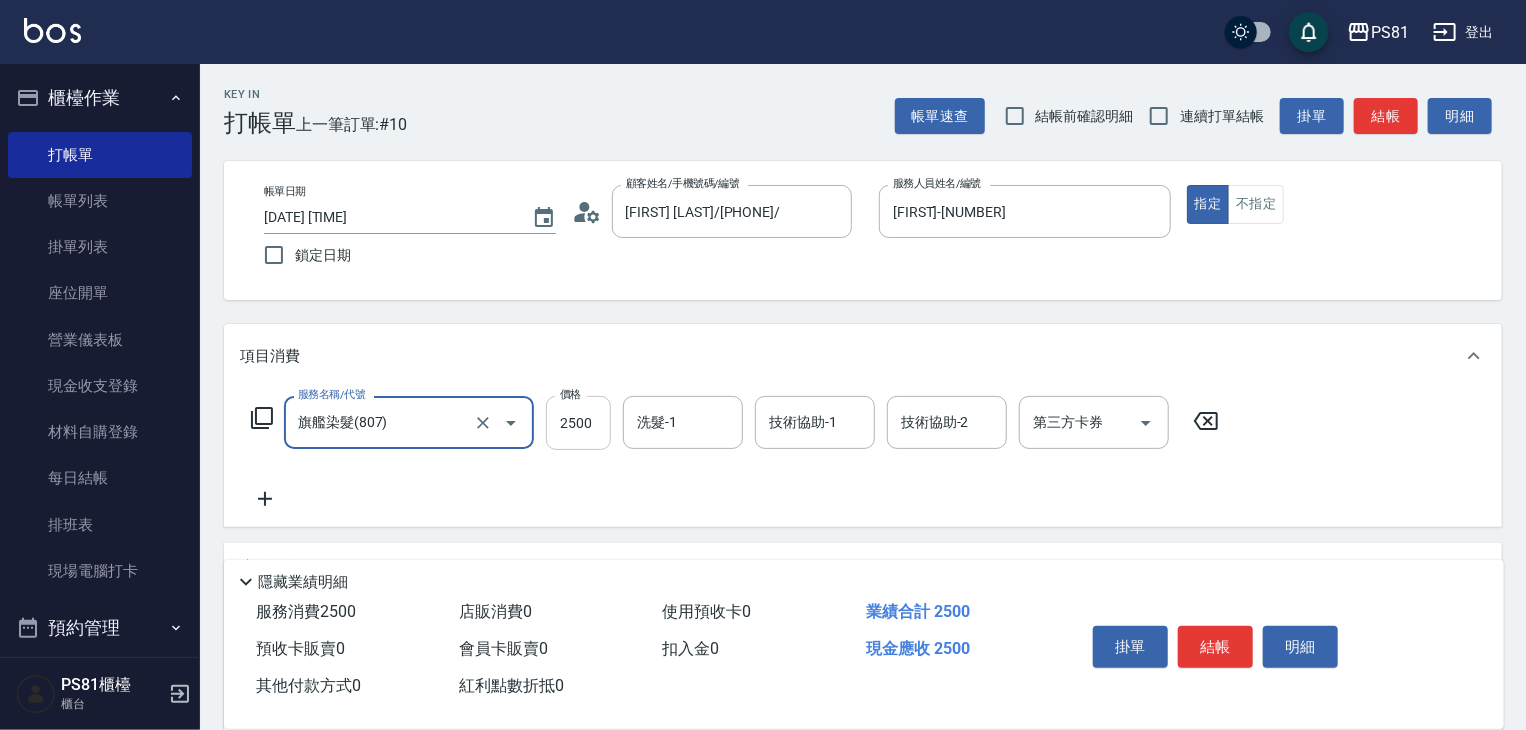 type on "旗艦染髮(807)" 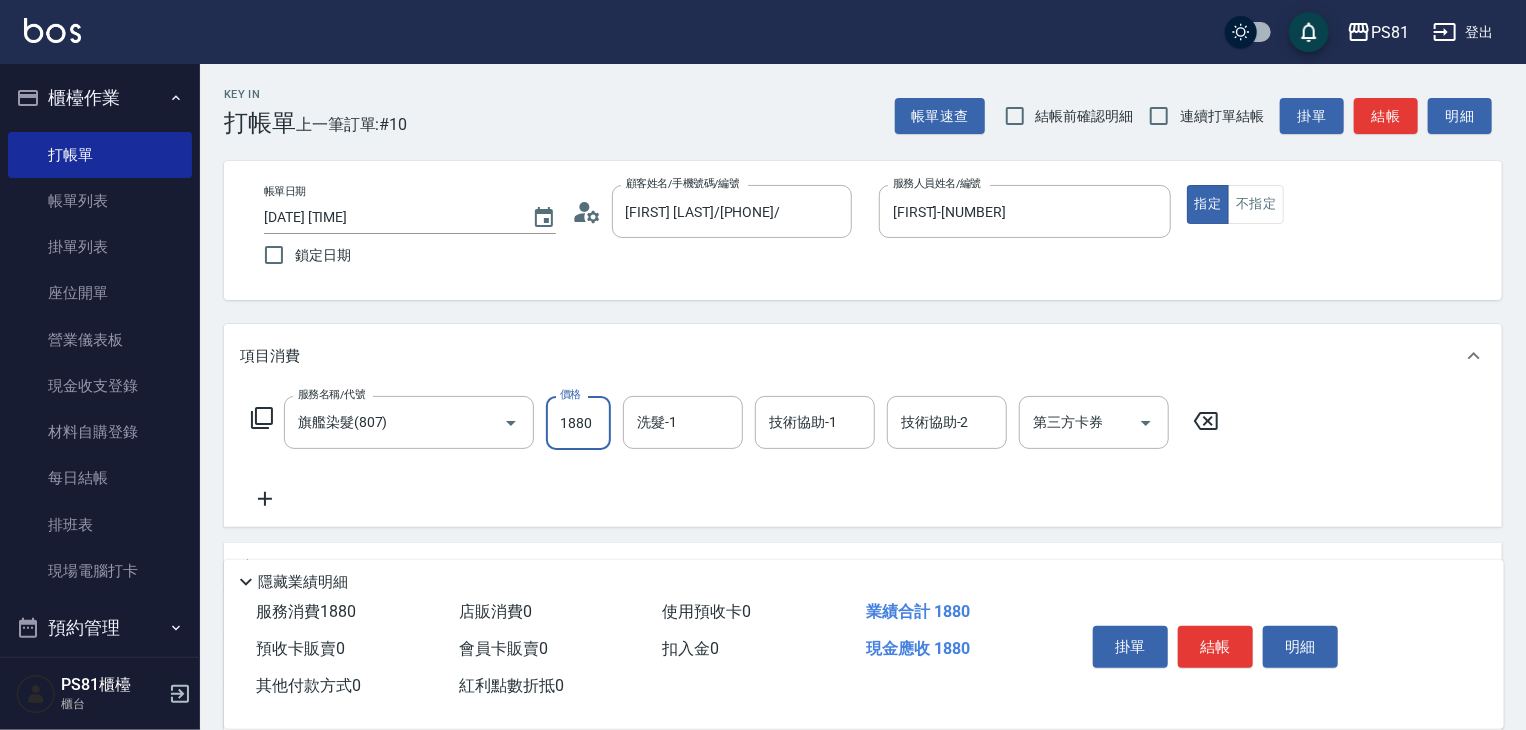 type on "1880" 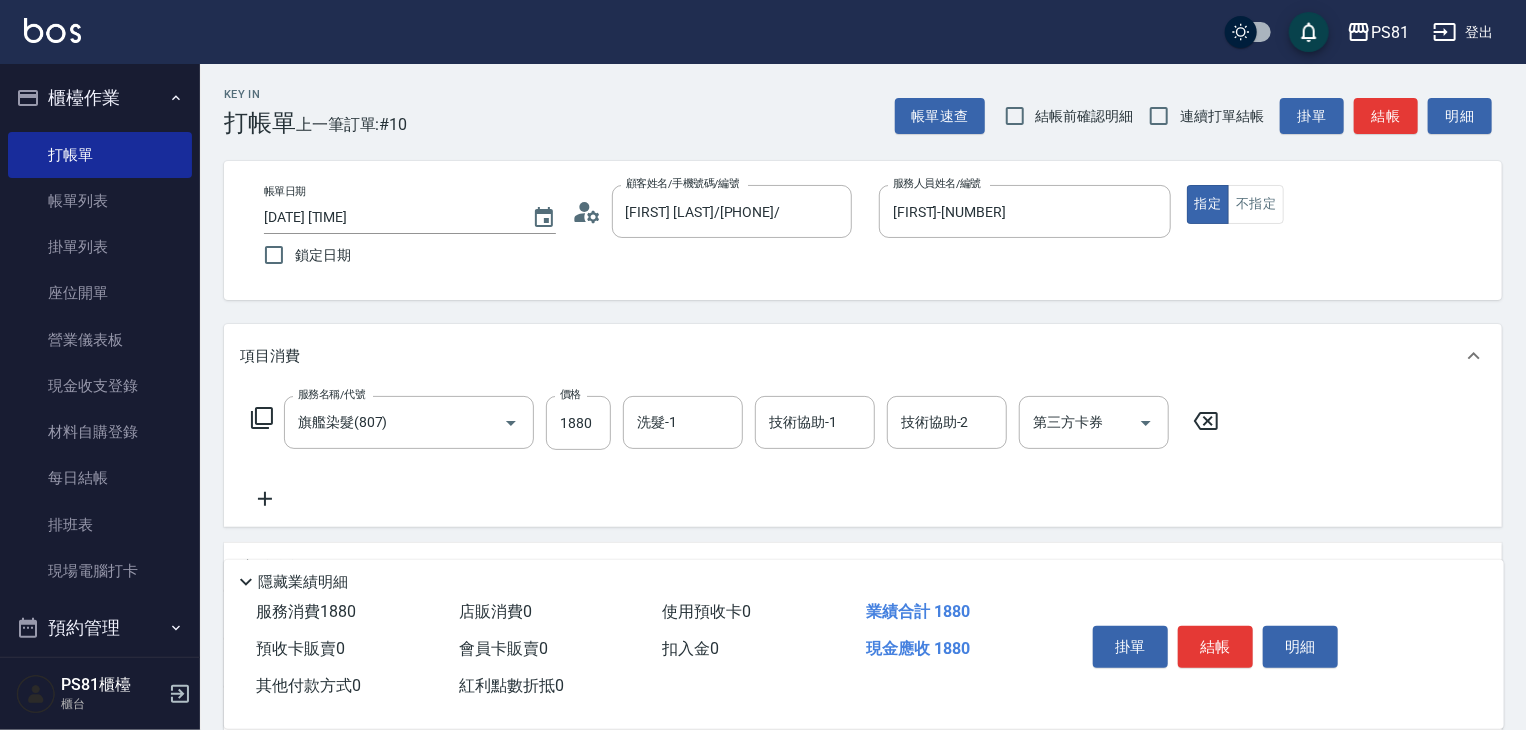 click on "服務名稱/代號 旗艦染髮(807) 服務名稱/代號 價格 1880 價格 洗髮-1 洗髮-1 技術協助-1 技術協助-1 技術協助-2 技術協助-2 第三方卡券 第三方卡券" at bounding box center (863, 457) 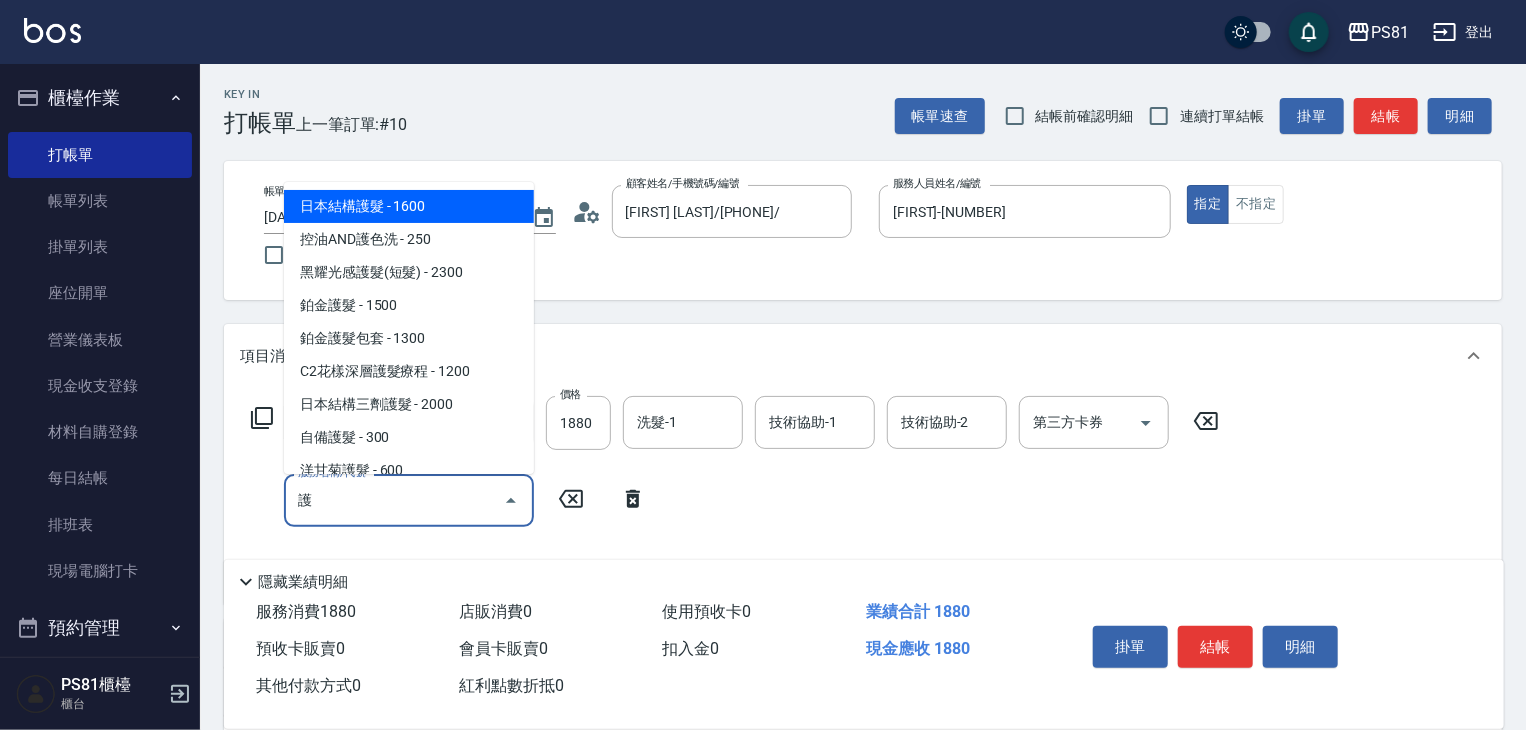 click on "日本結構護髮 - 1600" at bounding box center (409, 206) 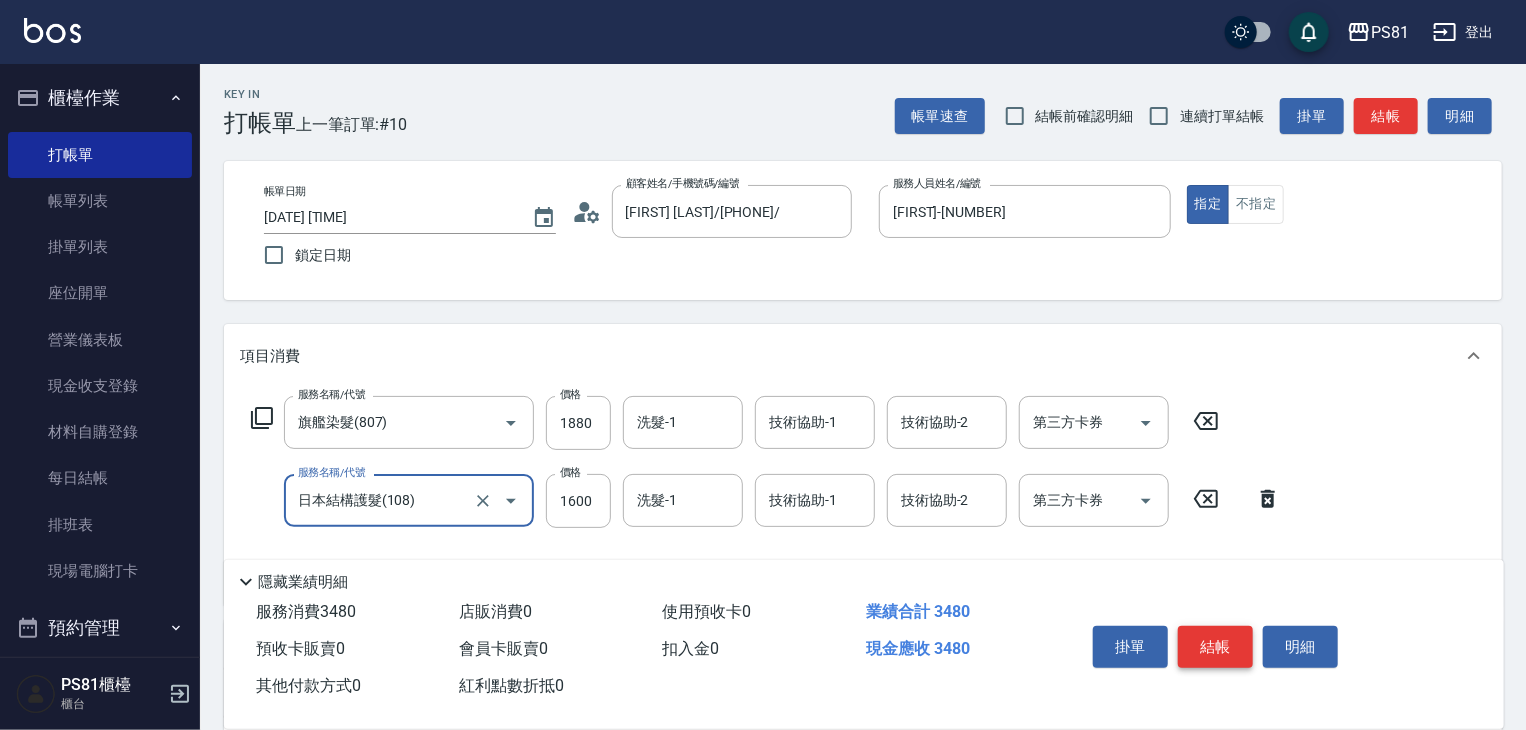type on "日本結構護髮(108)" 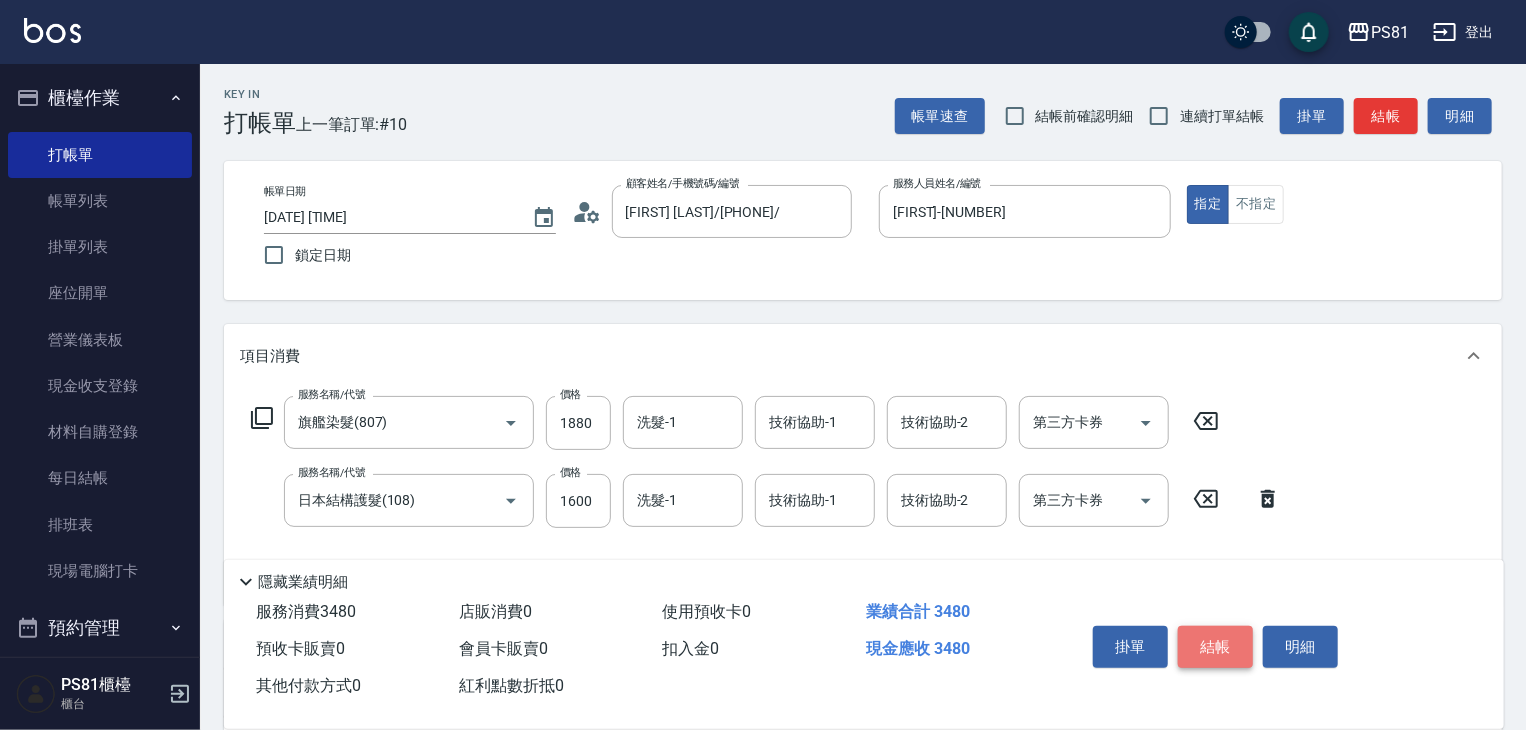 click on "結帳" at bounding box center [1215, 647] 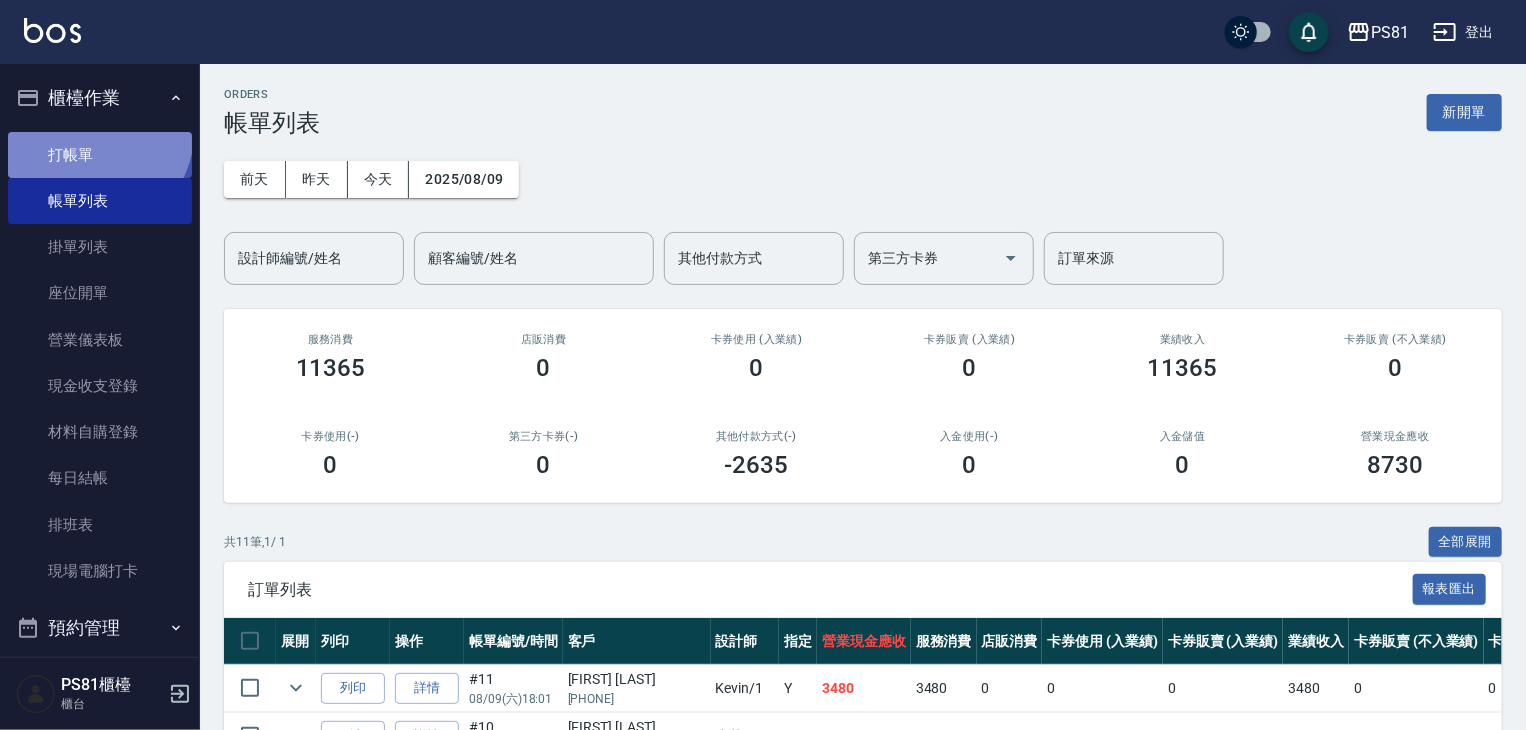 click on "打帳單" at bounding box center (100, 155) 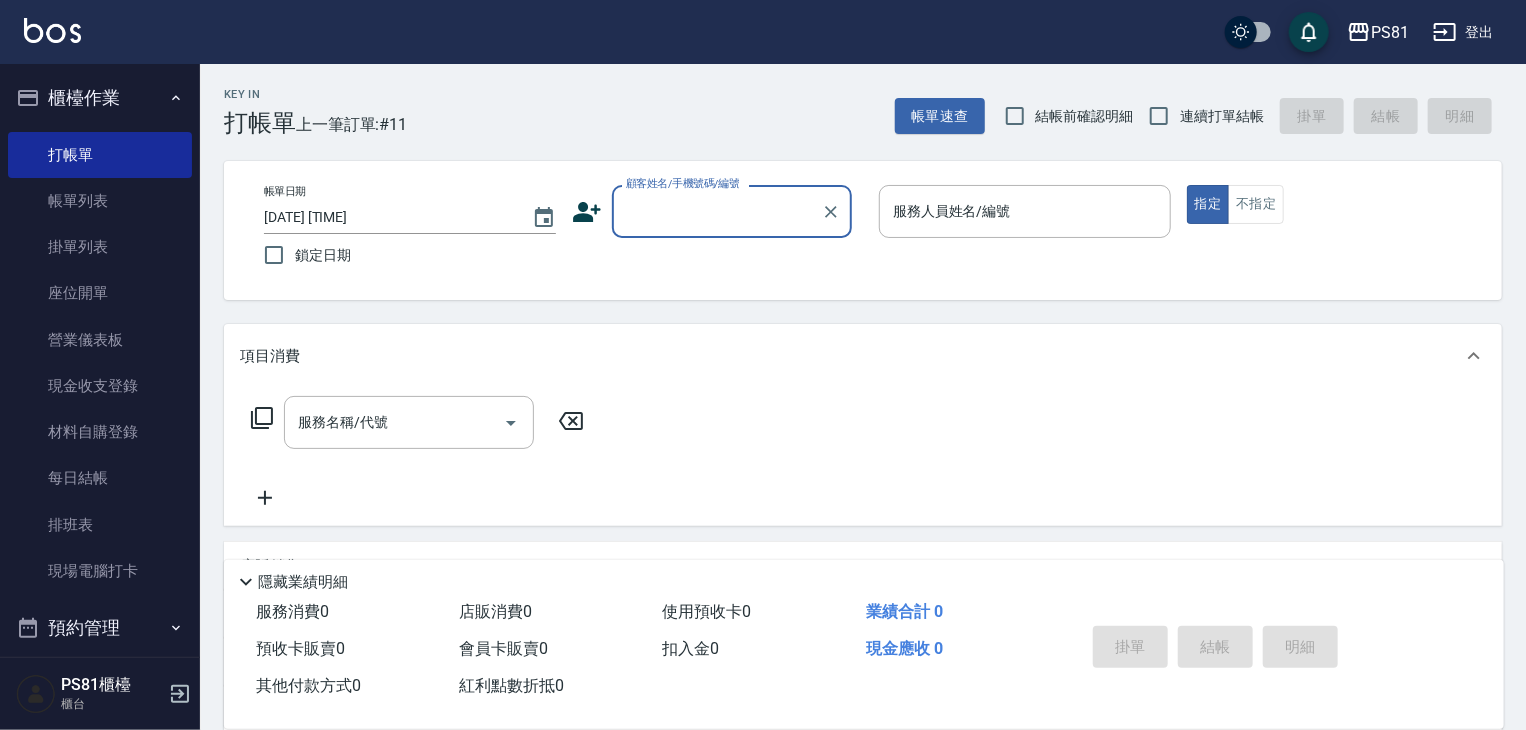 click 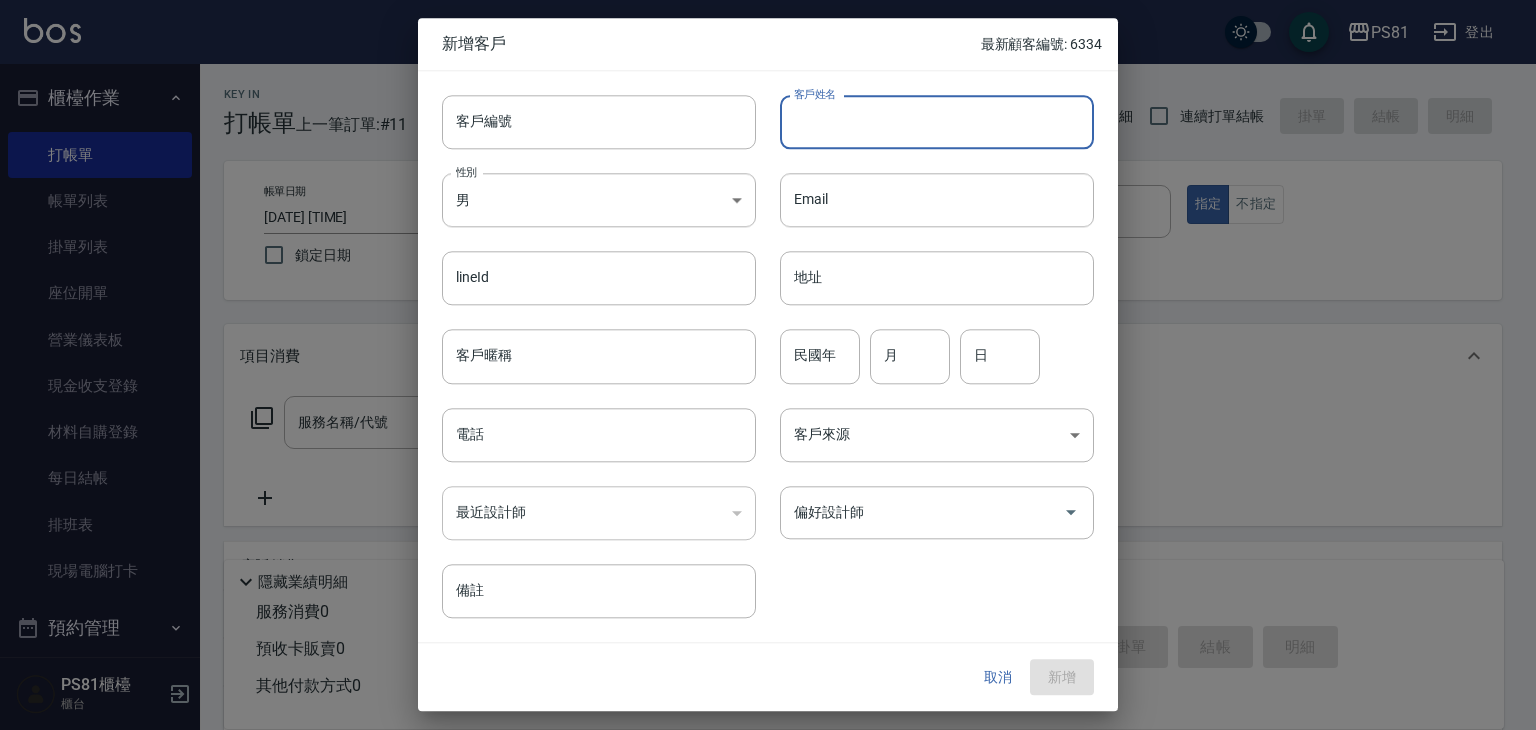 click on "客戶姓名" at bounding box center (937, 122) 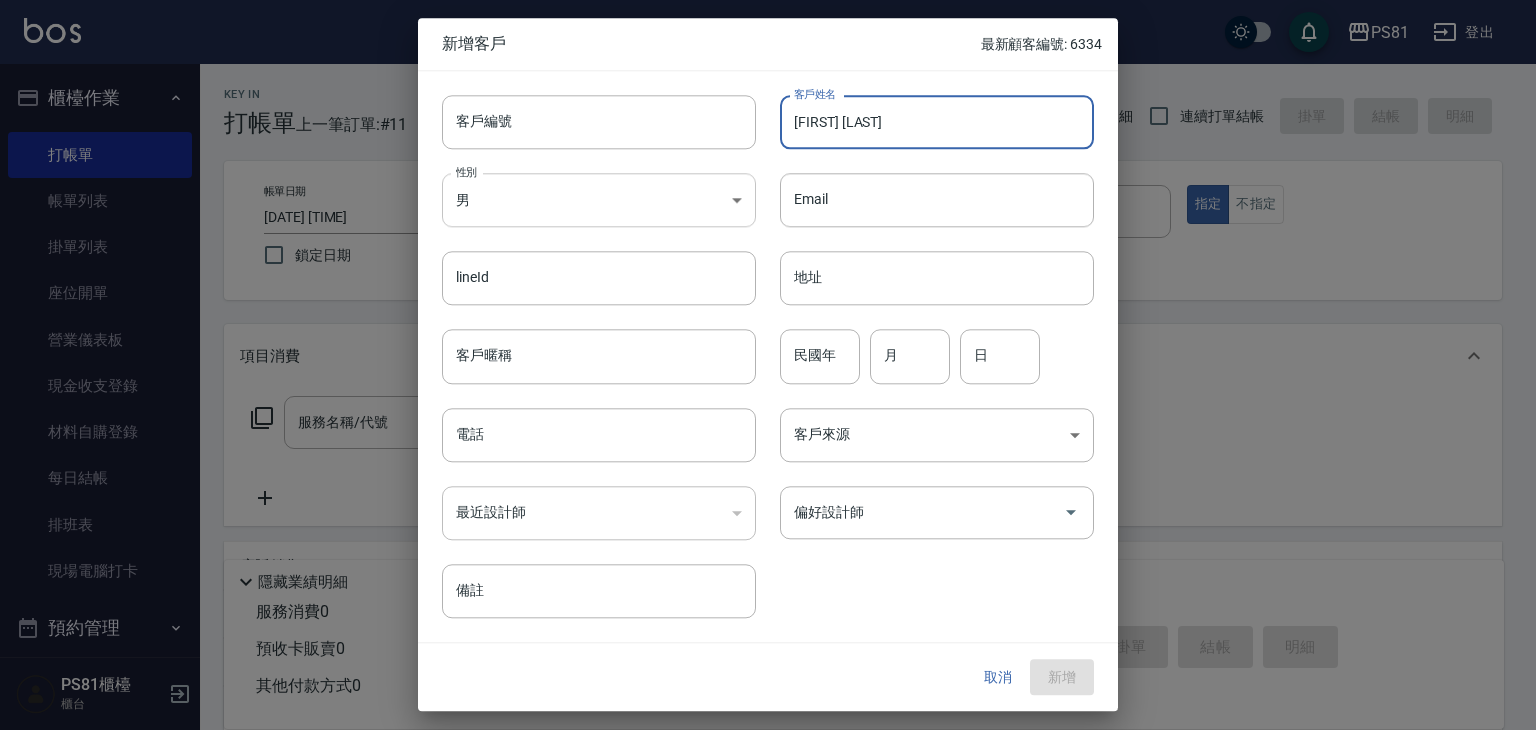 type on "[FIRST] [LAST]" 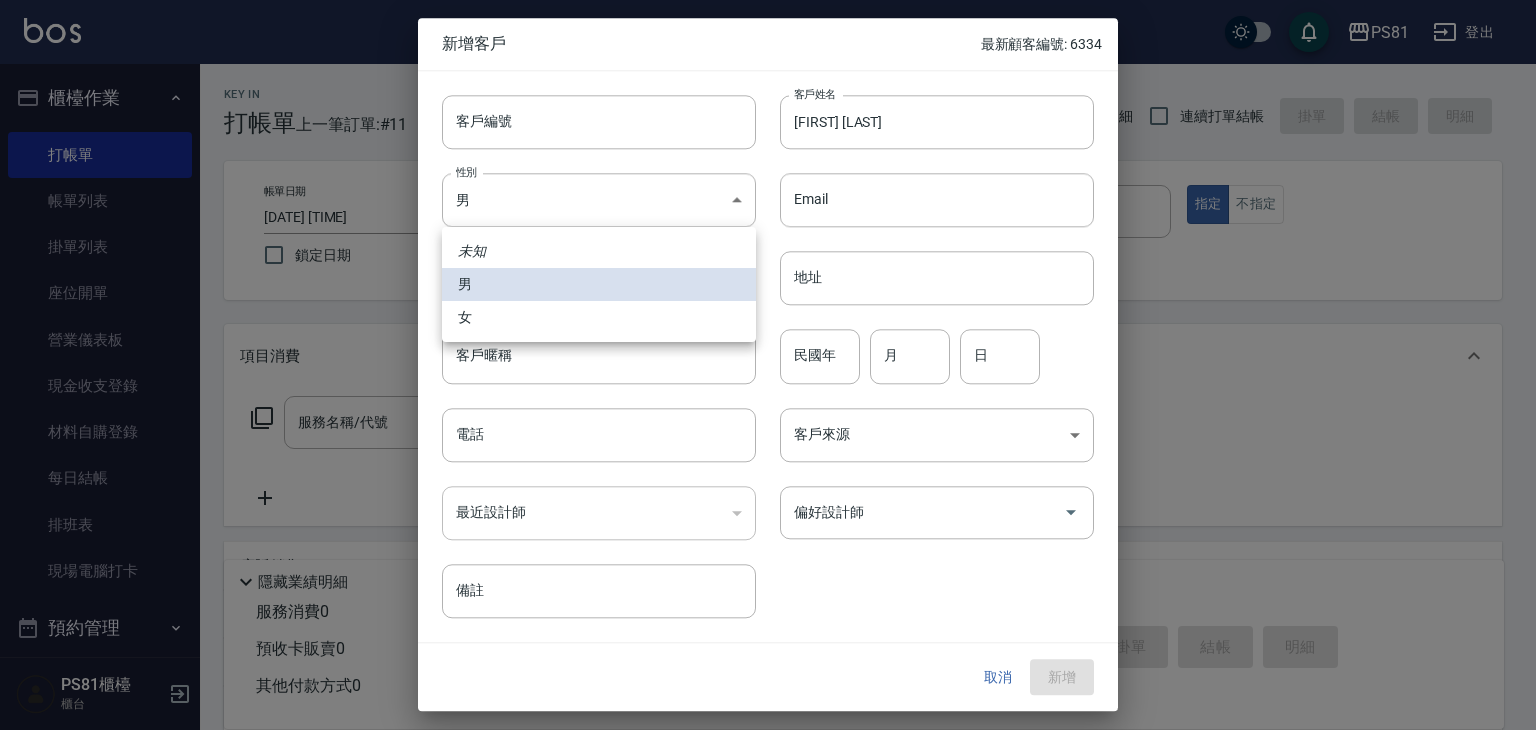 click on "女" at bounding box center (599, 317) 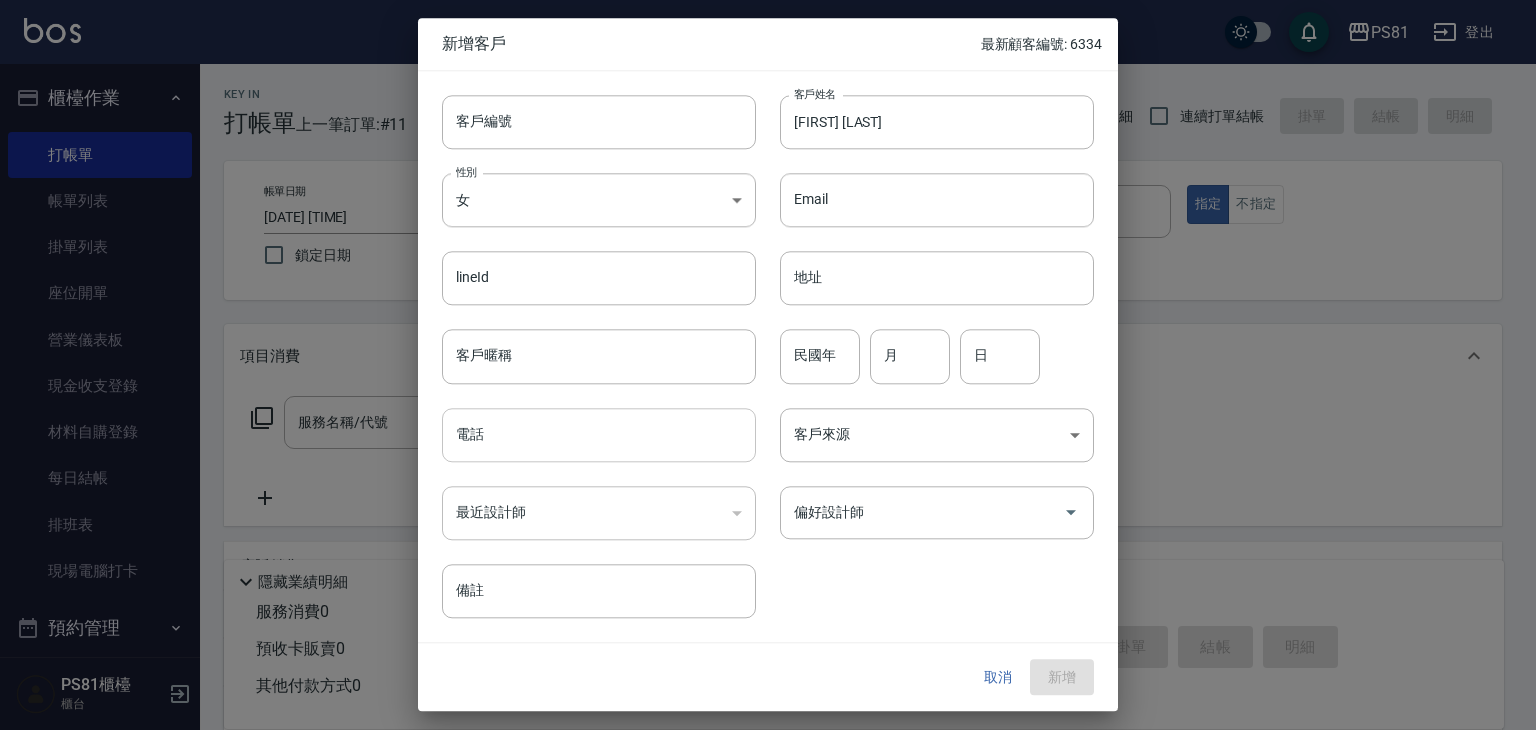 click on "電話" at bounding box center (599, 435) 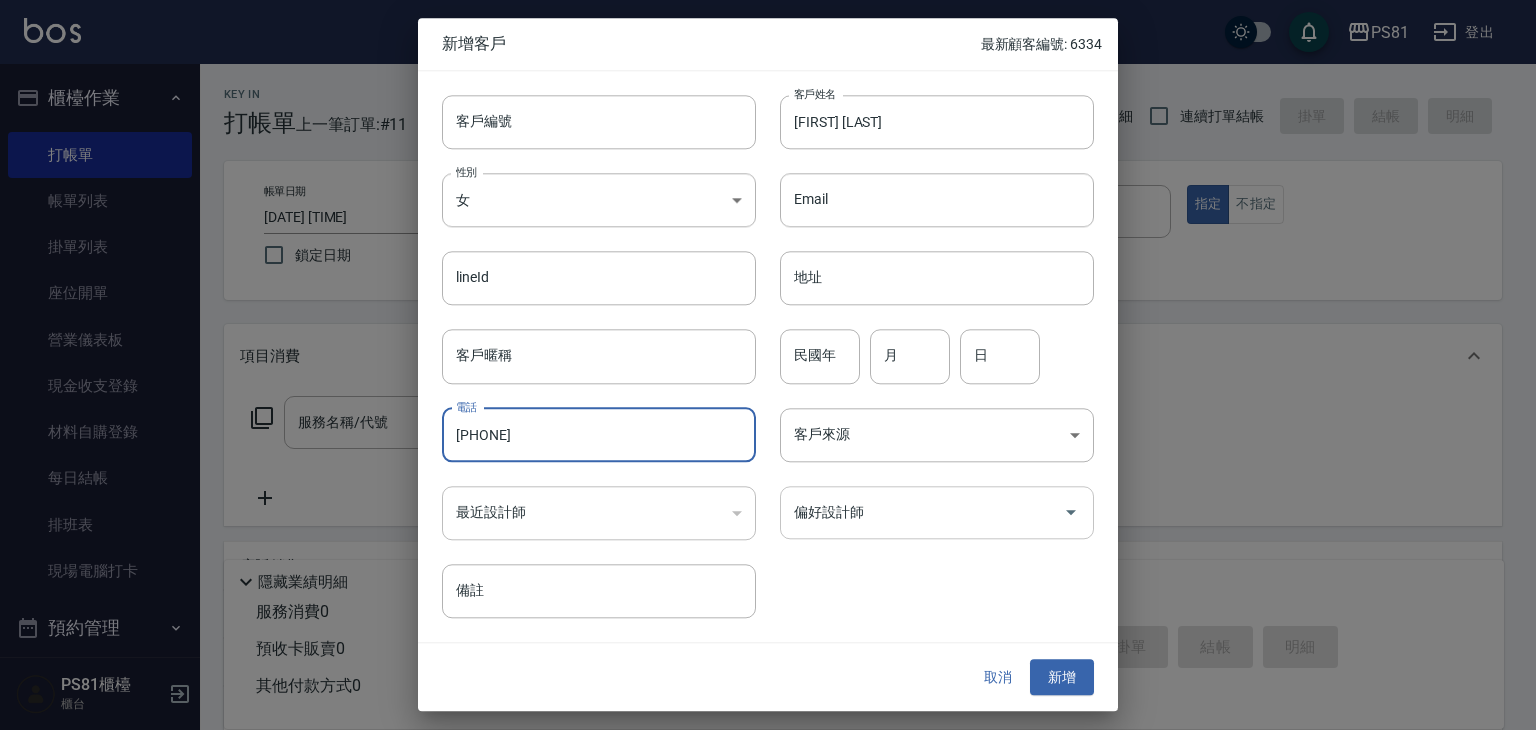 type on "[PHONE]" 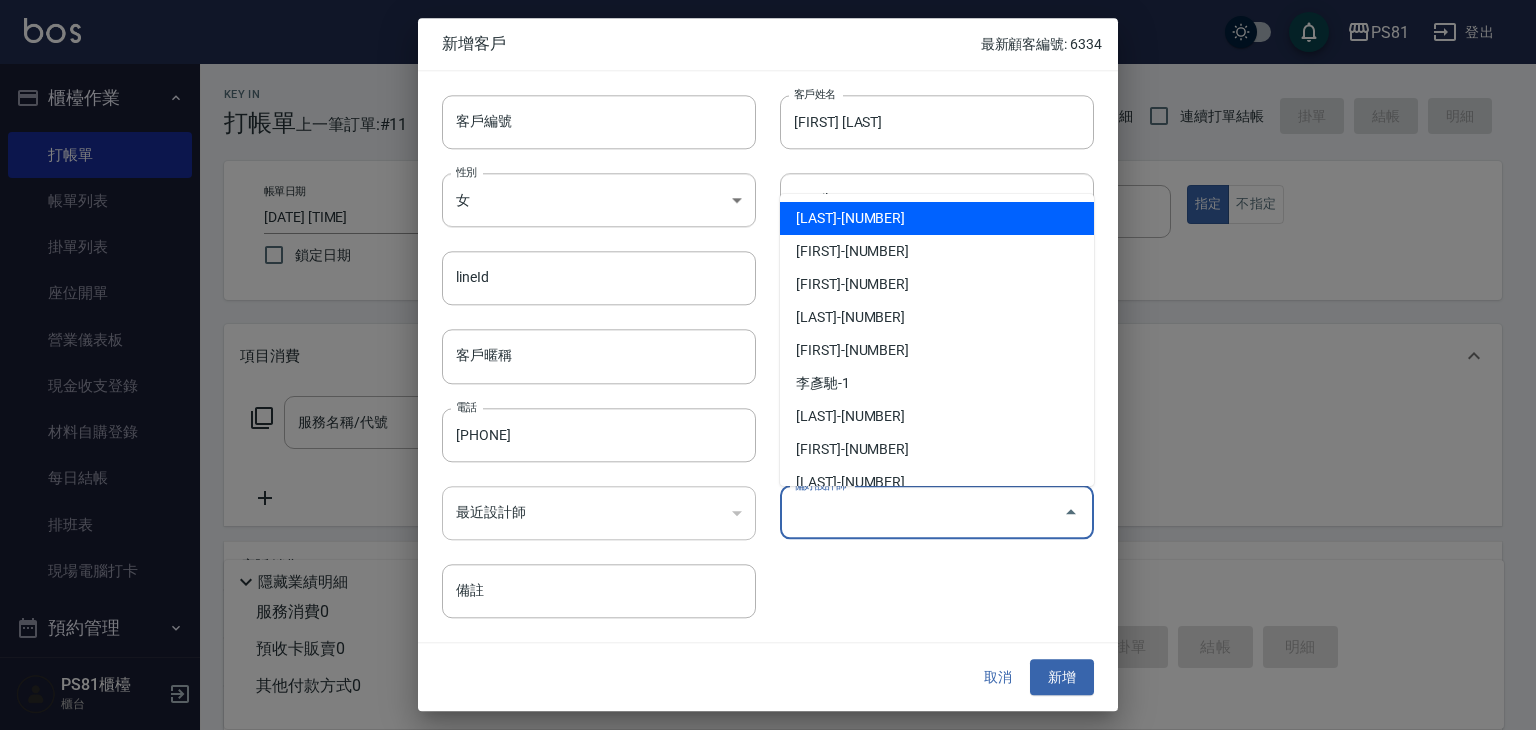 click on "偏好設計師" at bounding box center [922, 512] 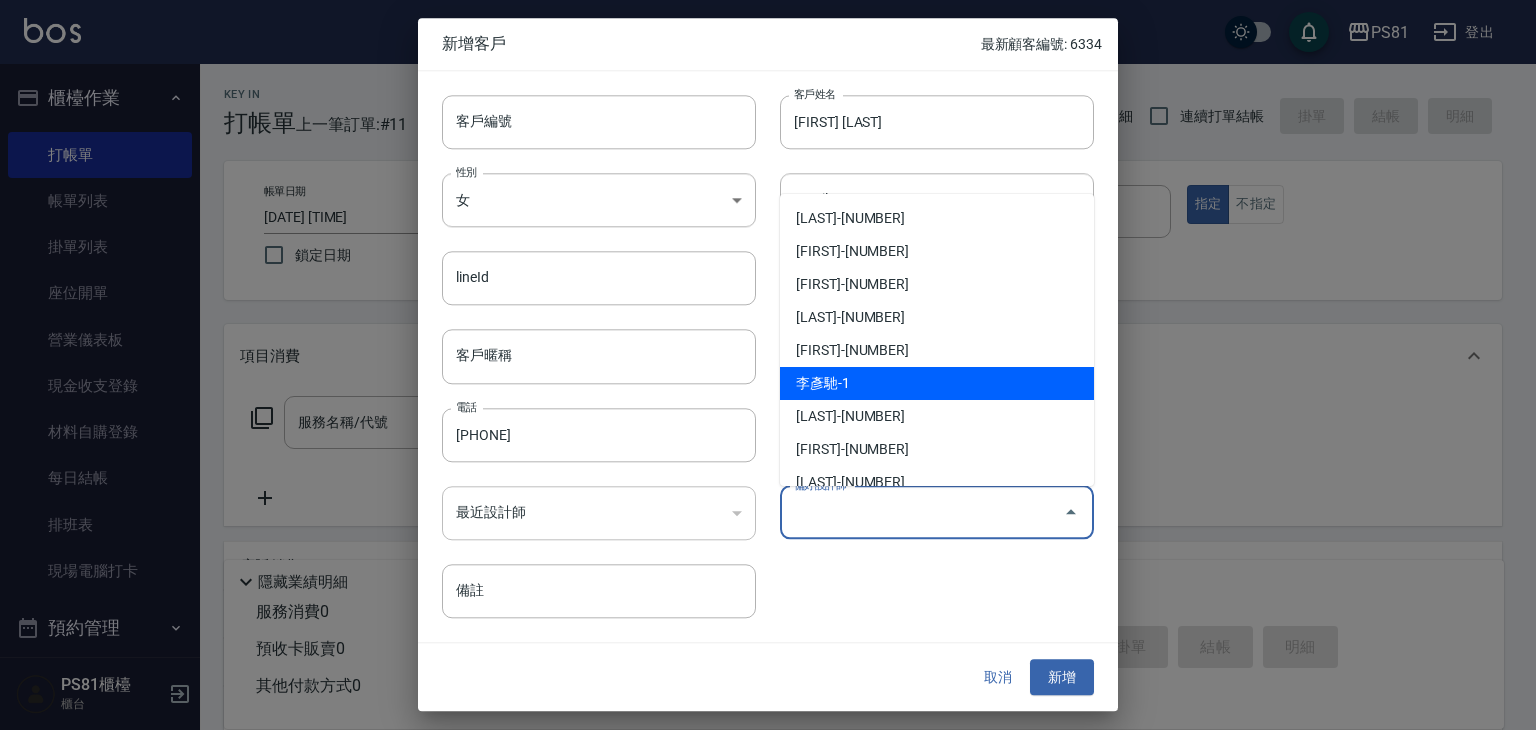 click on "李彥馳-1" at bounding box center [937, 383] 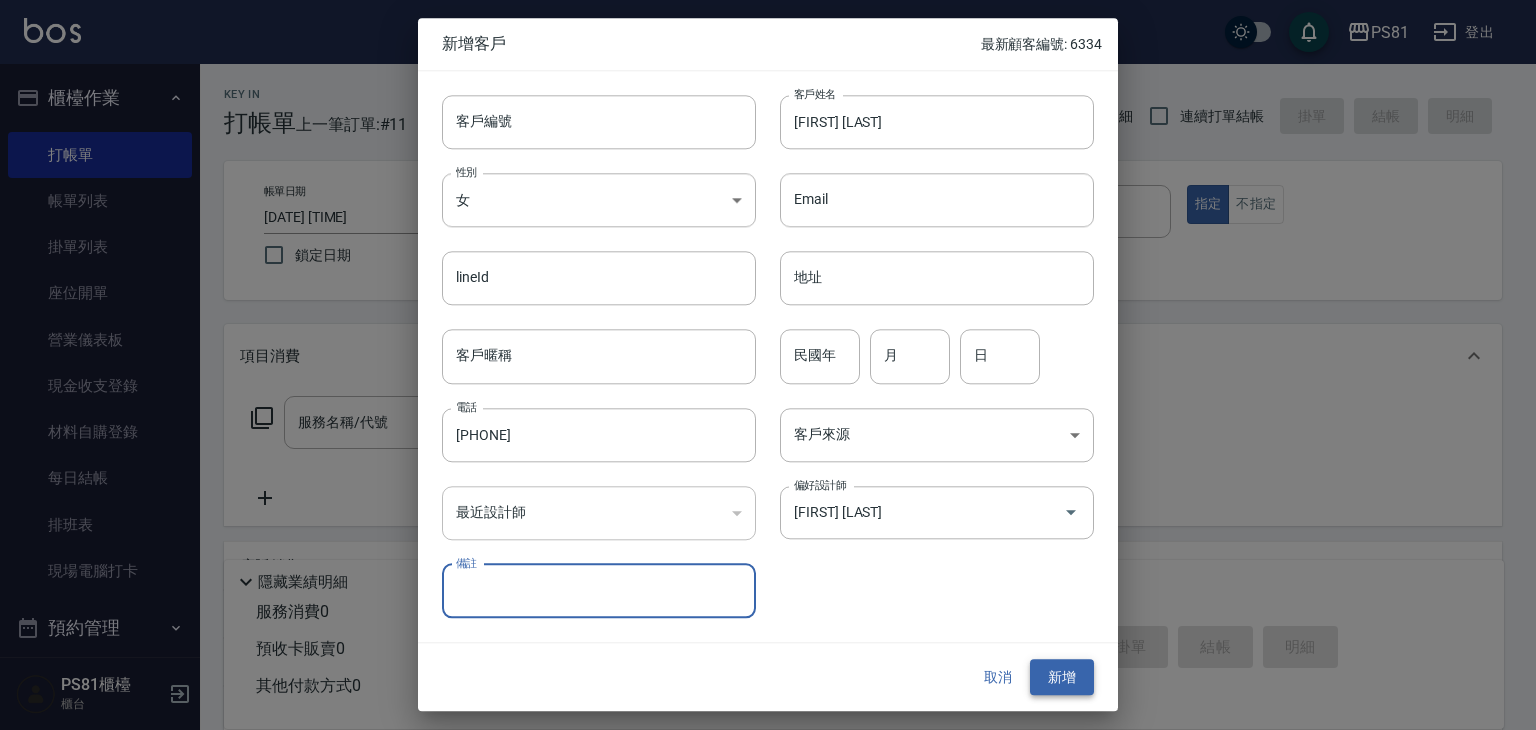 click on "新增" at bounding box center [1062, 677] 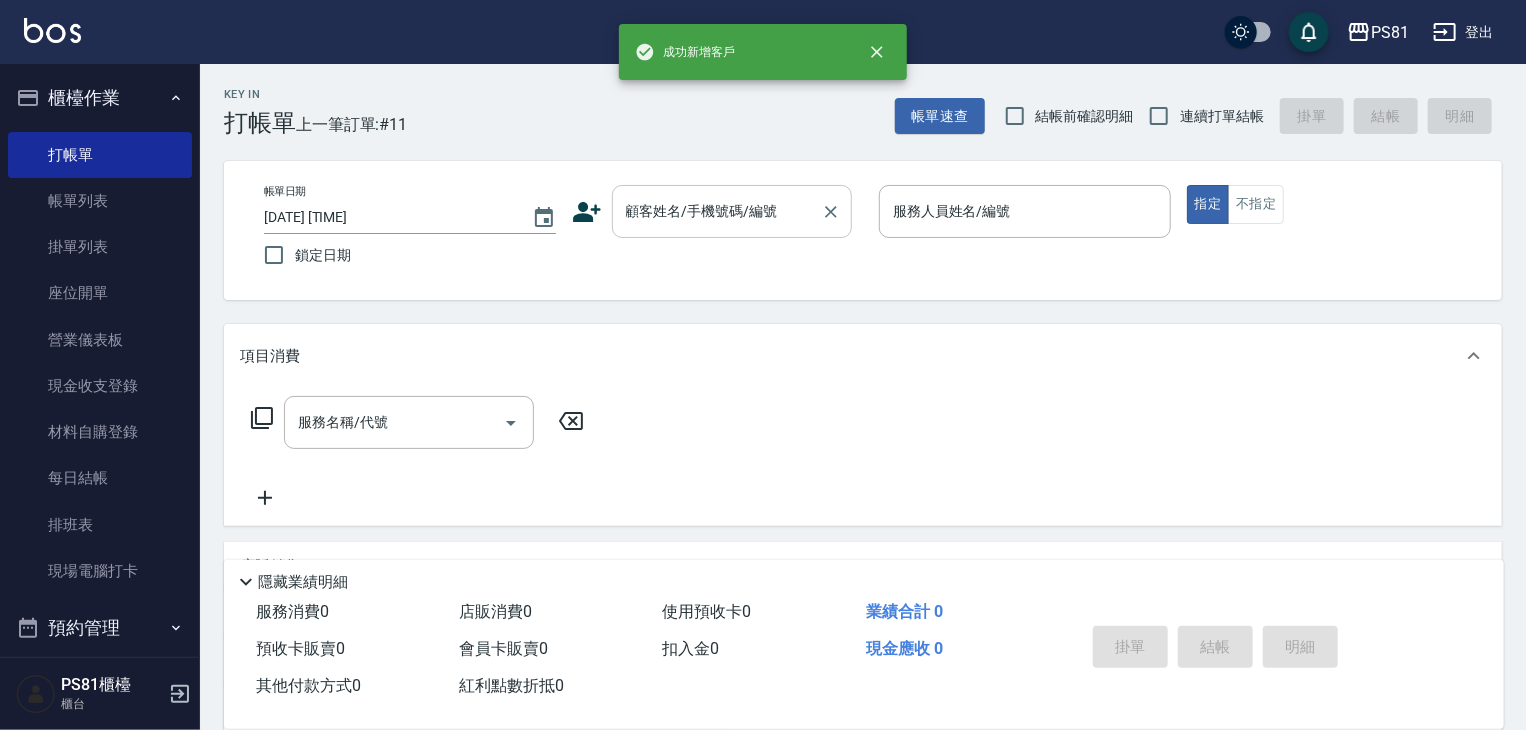 click on "顧客姓名/手機號碼/編號" at bounding box center (717, 211) 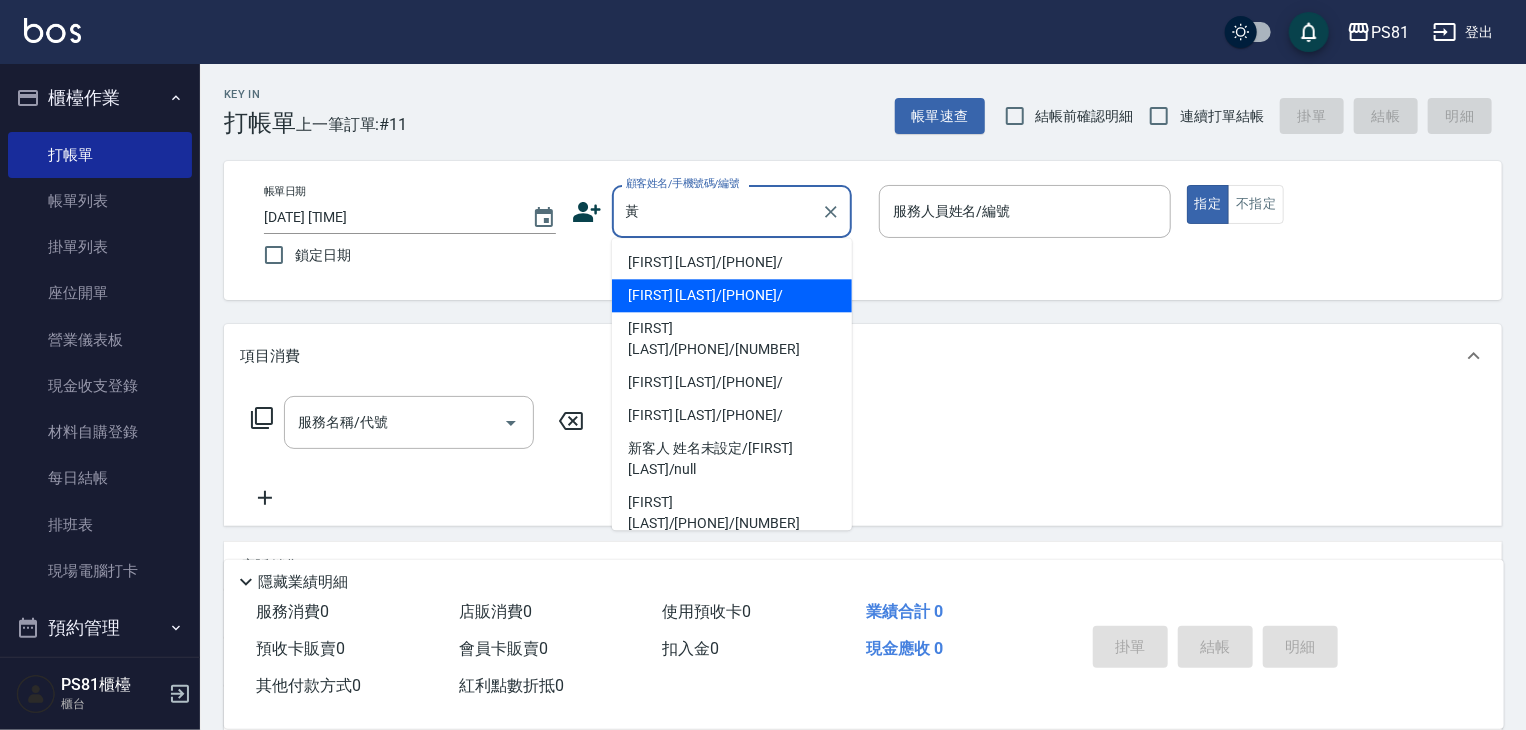 click on "[FIRST] [LAST]/[PHONE]/" at bounding box center (732, 262) 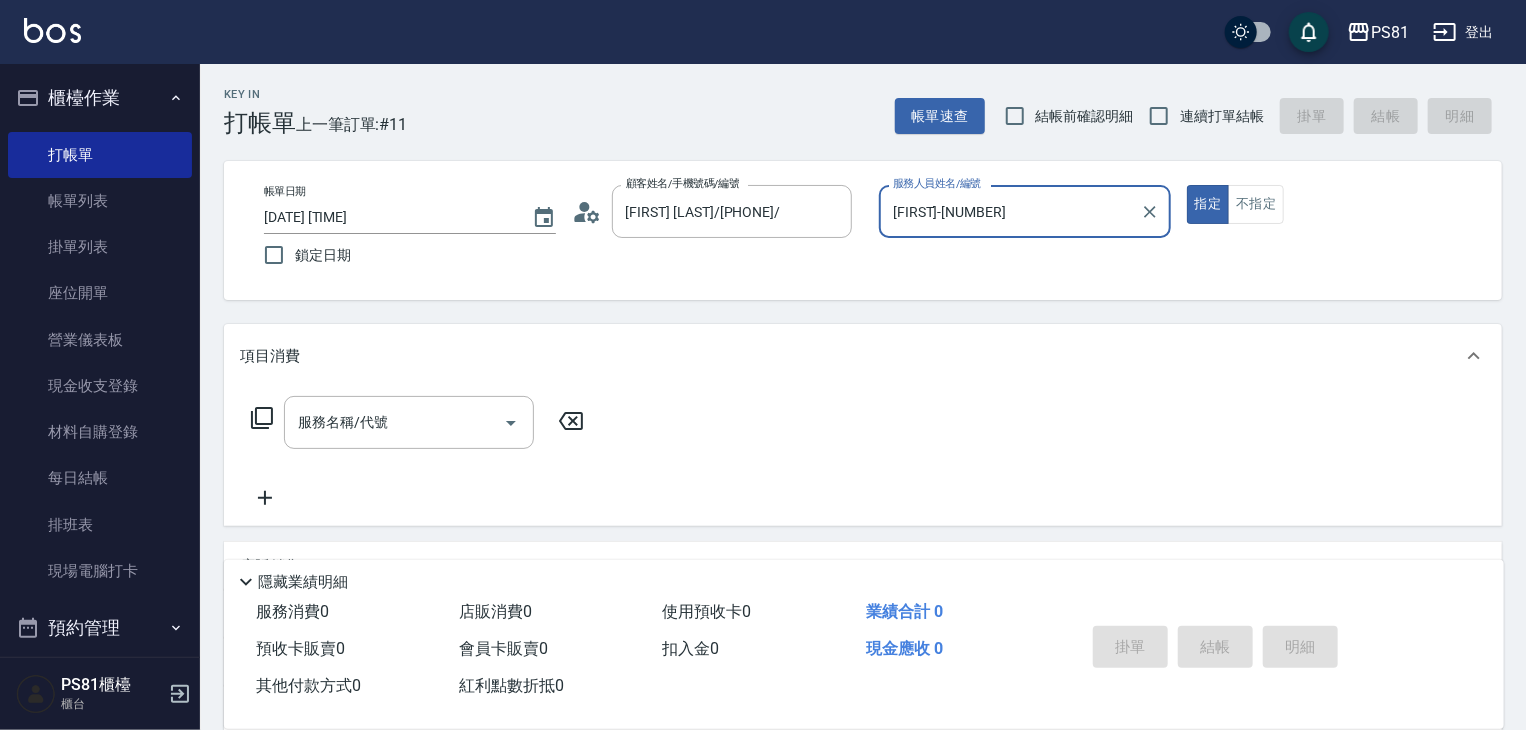 type on "[FIRST]-[NUMBER]" 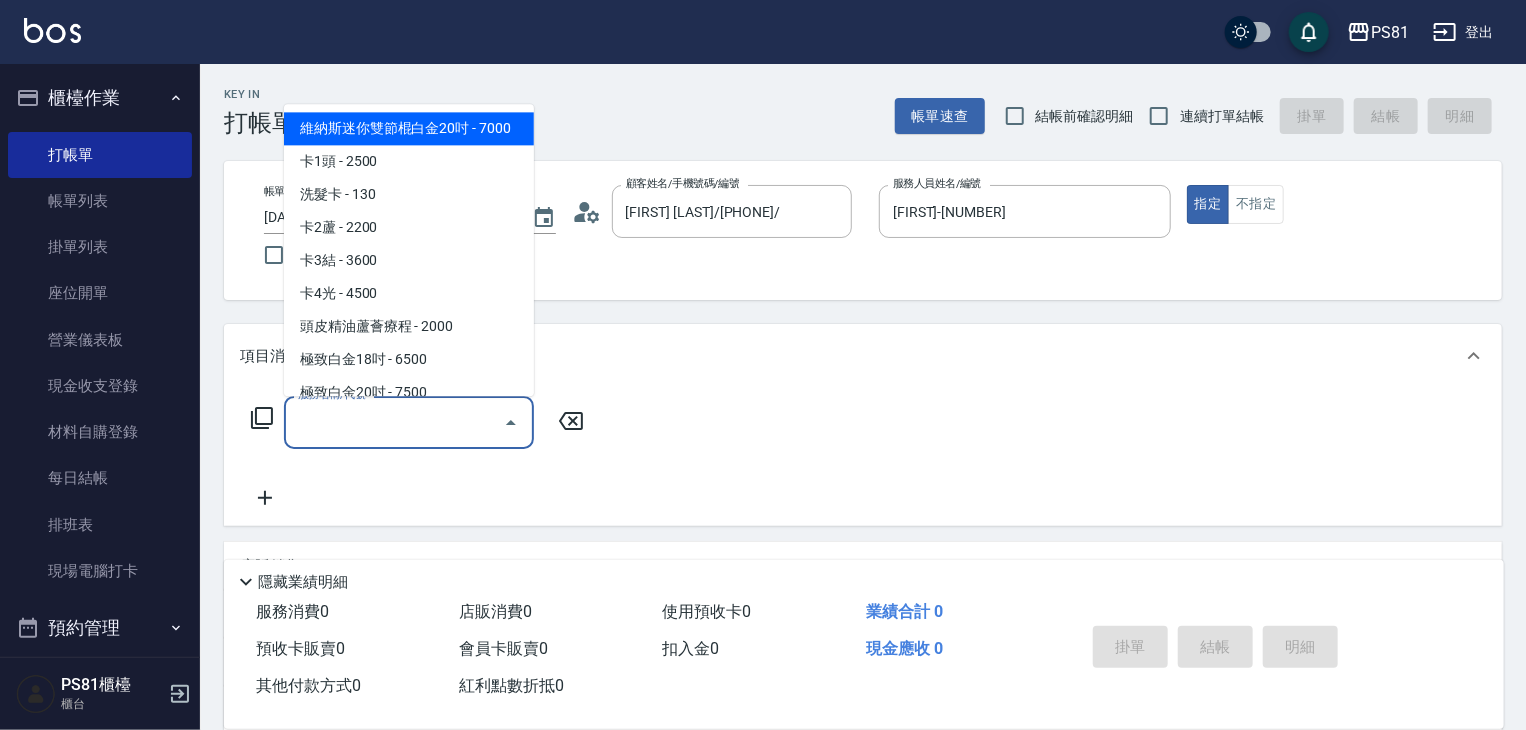 click on "服務名稱/代號" at bounding box center (394, 422) 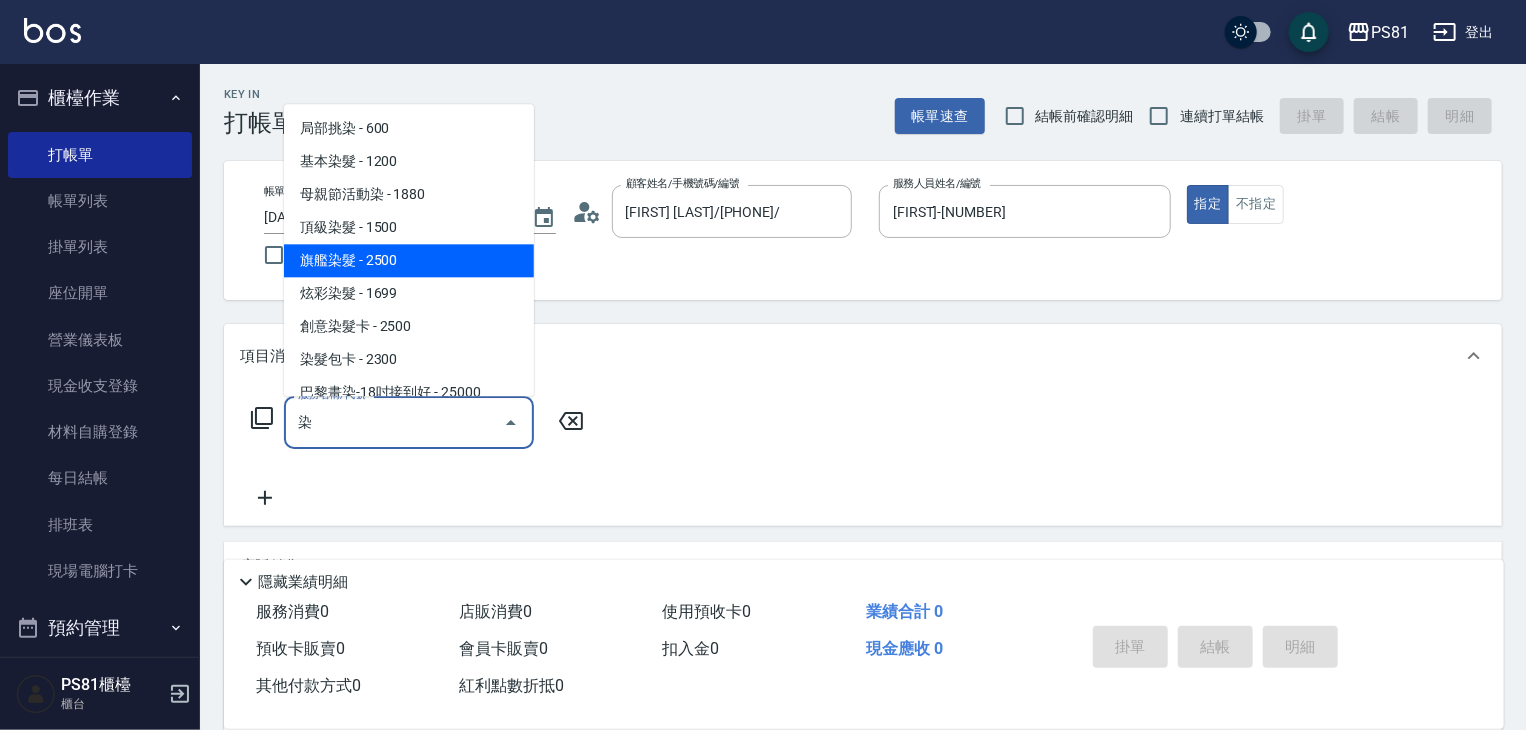 click on "旗艦染髮 - 2500" at bounding box center (409, 260) 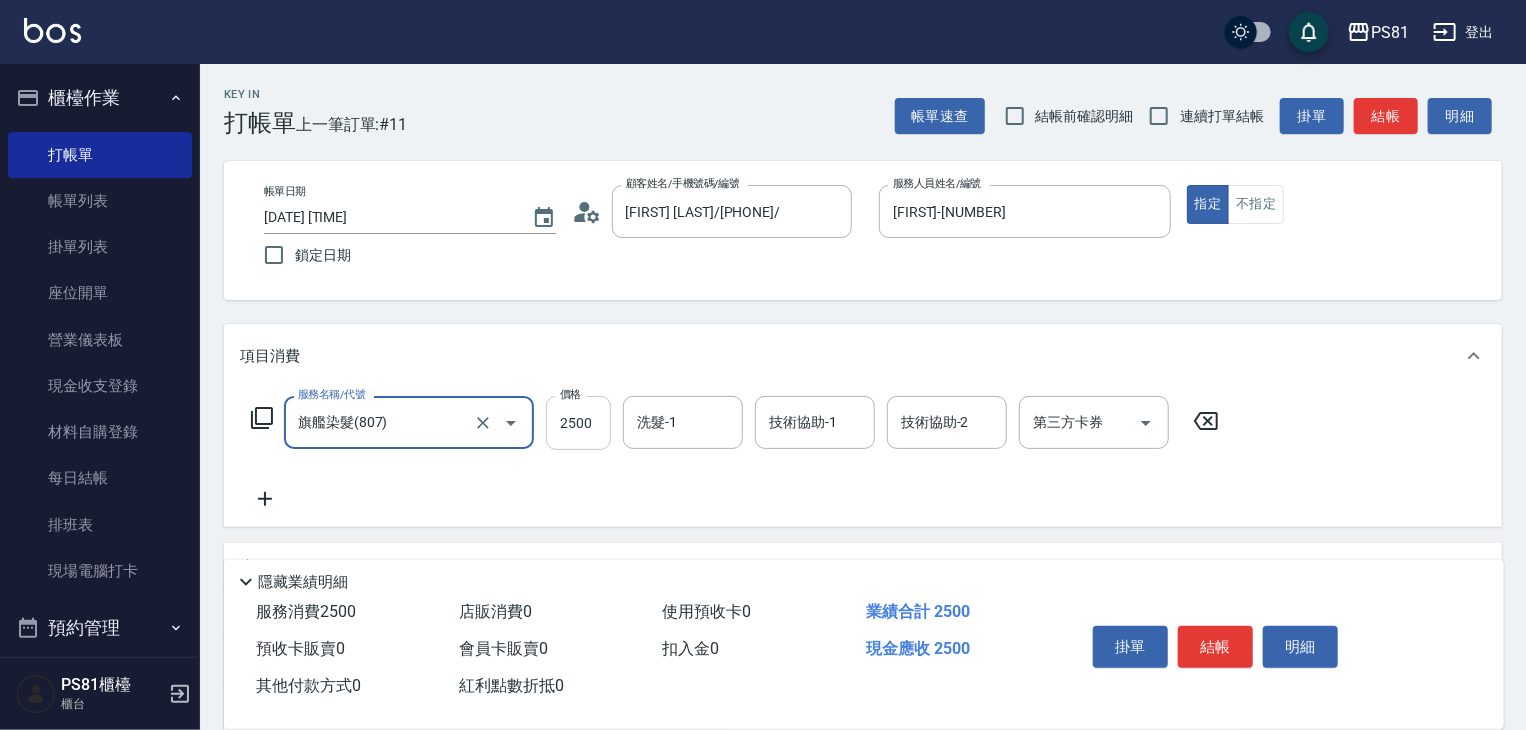 type on "旗艦染髮(807)" 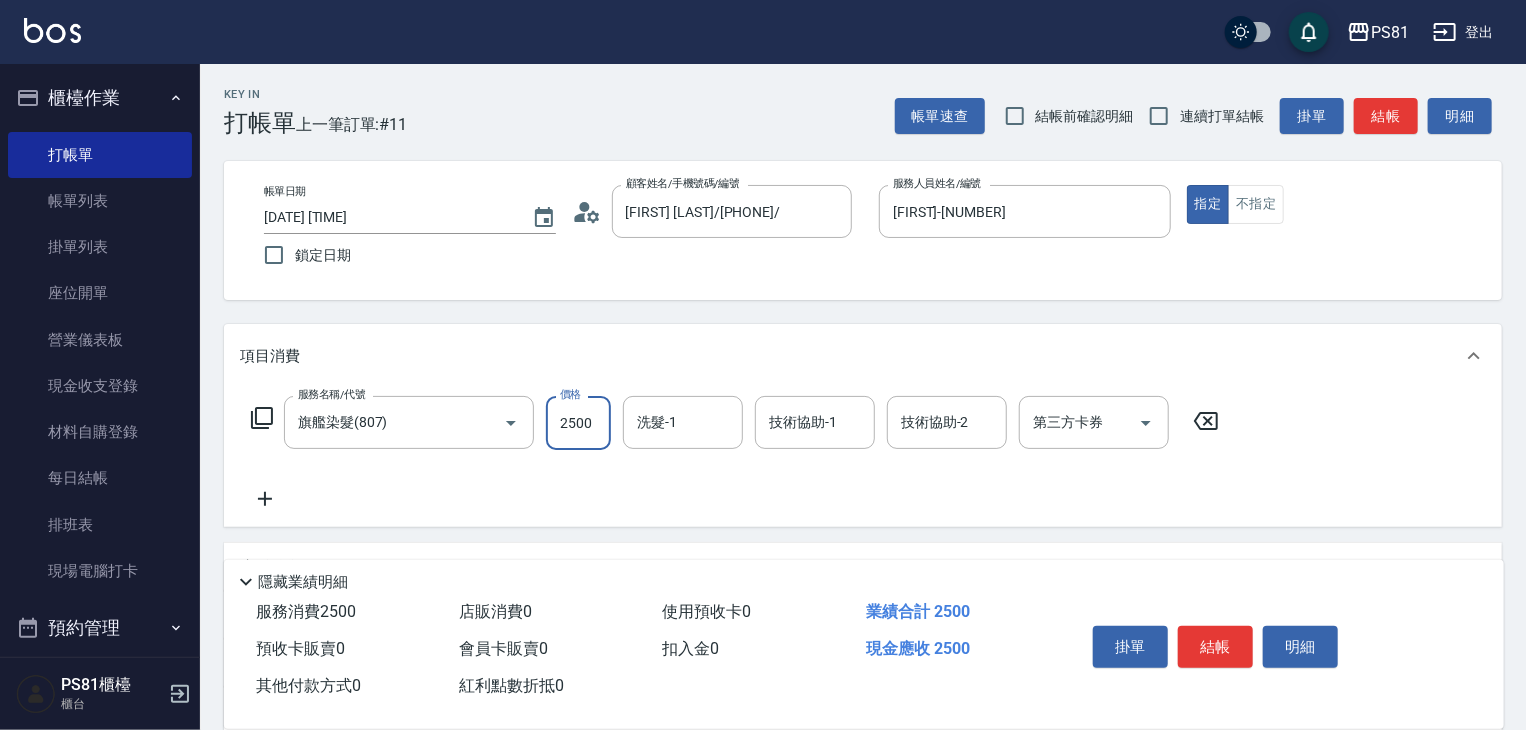 click on "2500" at bounding box center (578, 423) 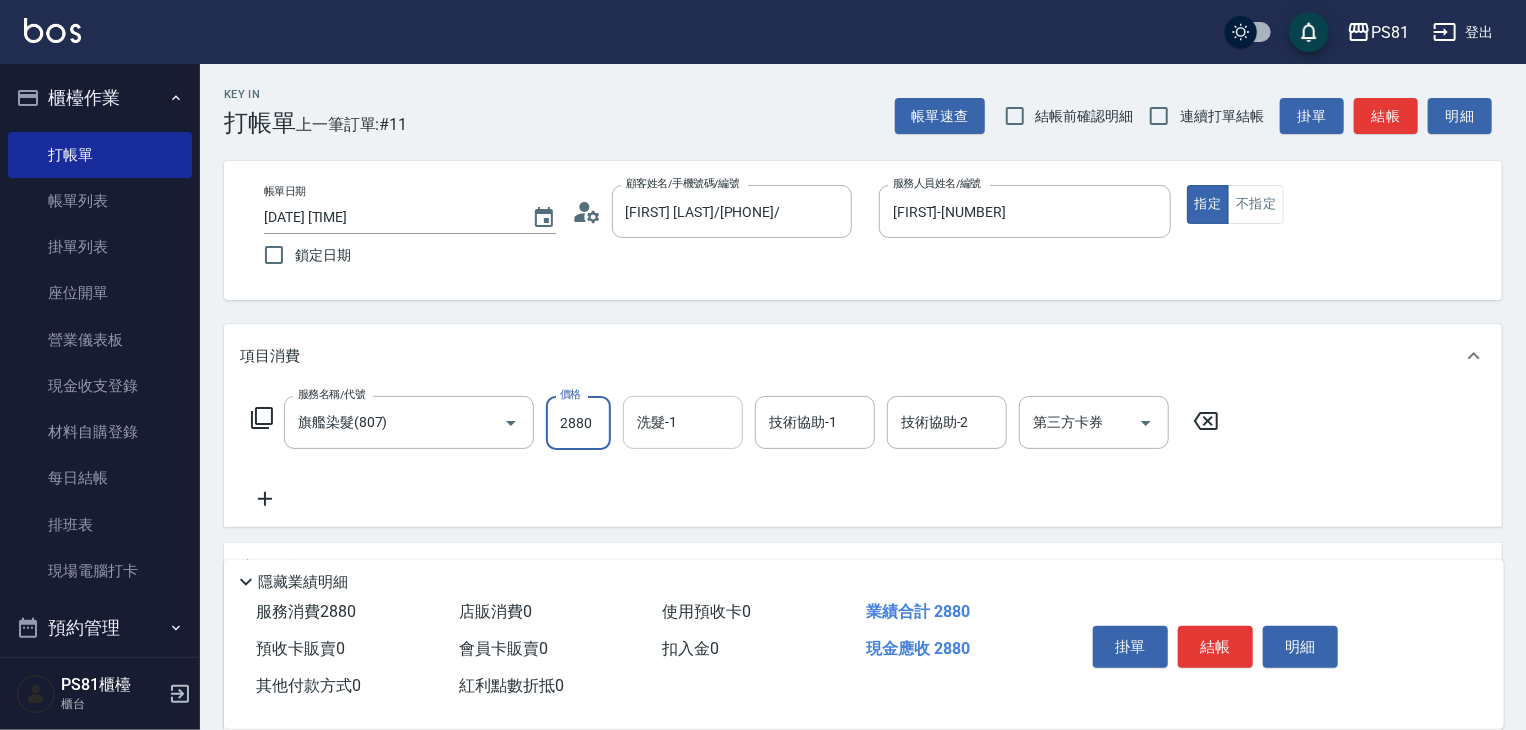 click on "洗髮-1" at bounding box center (683, 422) 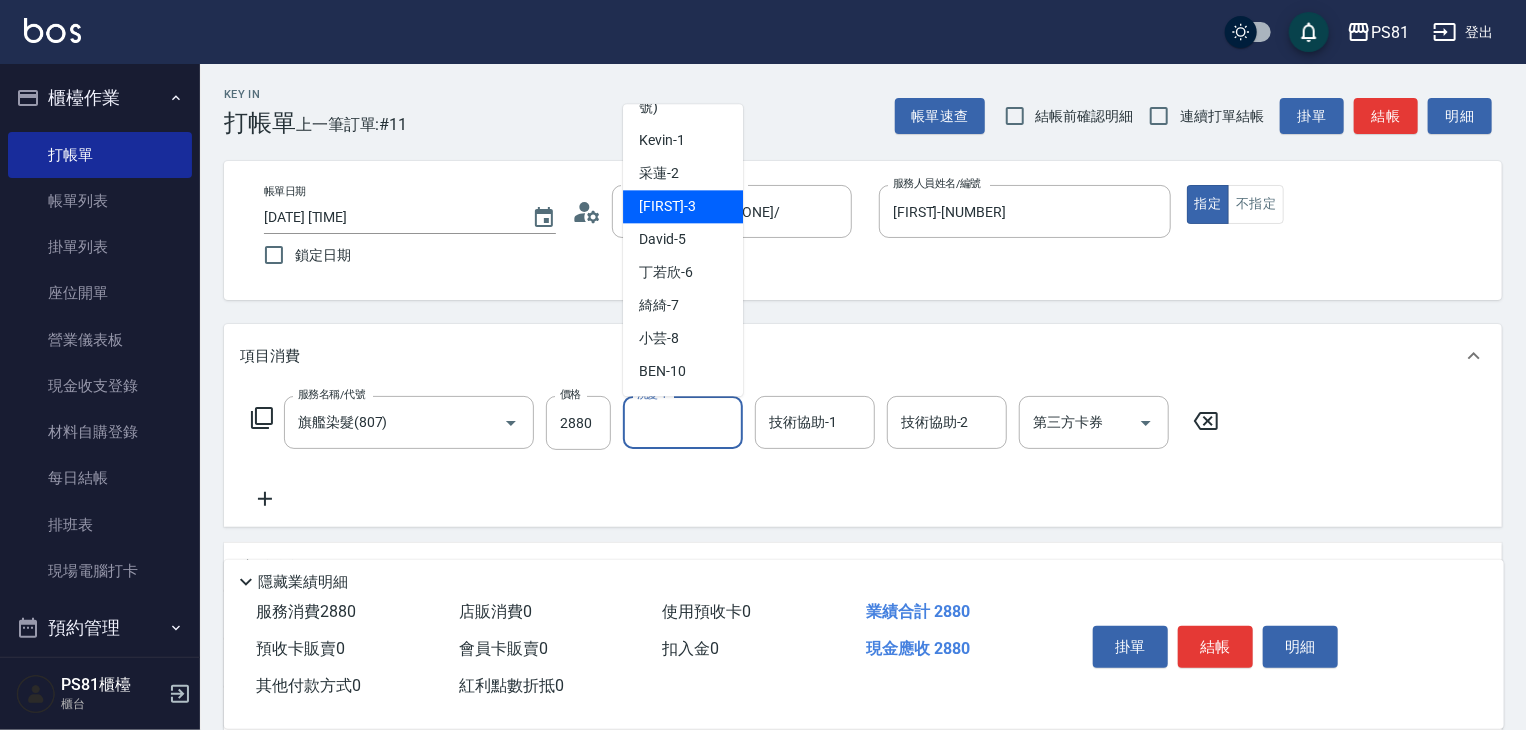 scroll, scrollTop: 200, scrollLeft: 0, axis: vertical 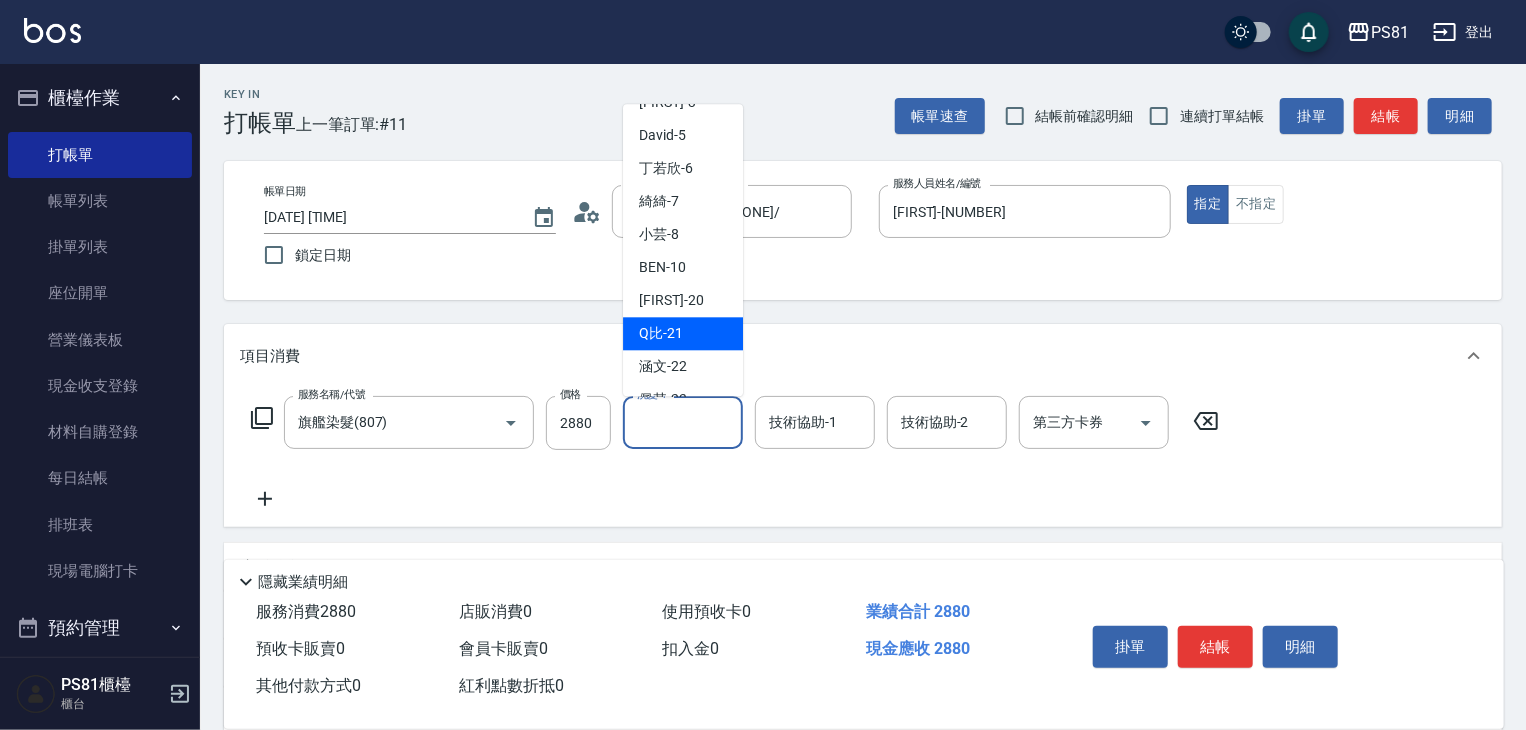 click on "Q比 -21" at bounding box center (683, 333) 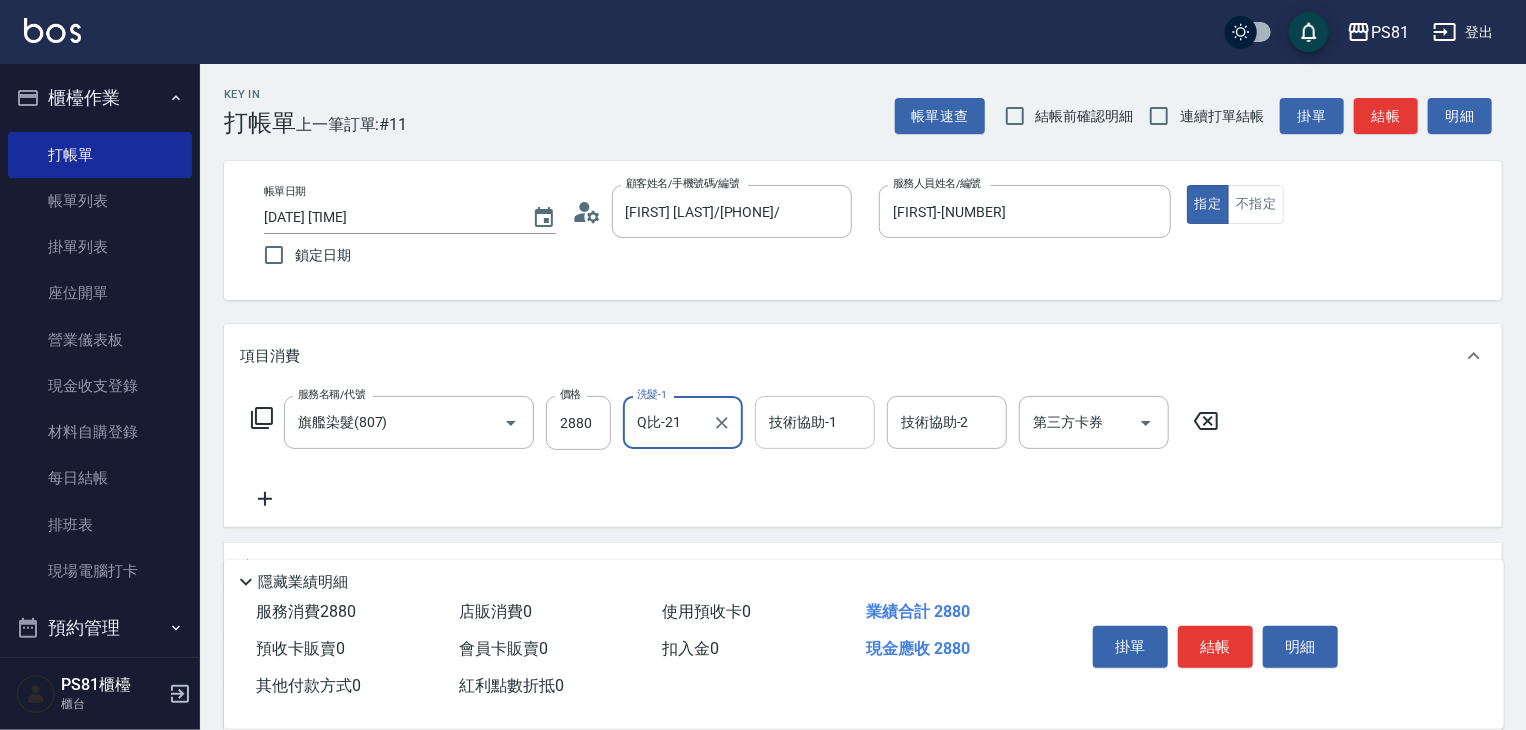 click on "技術協助-1" at bounding box center (815, 422) 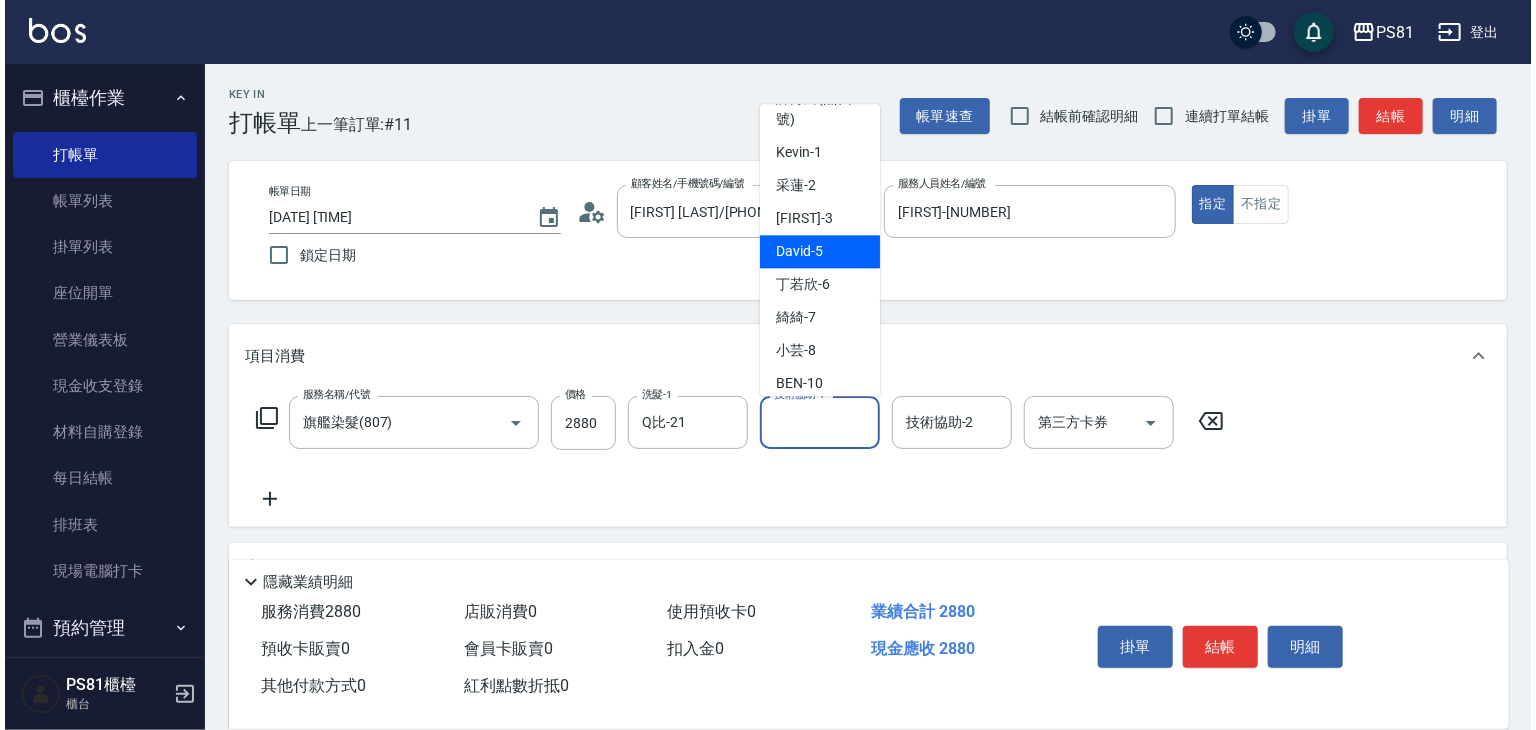 scroll, scrollTop: 200, scrollLeft: 0, axis: vertical 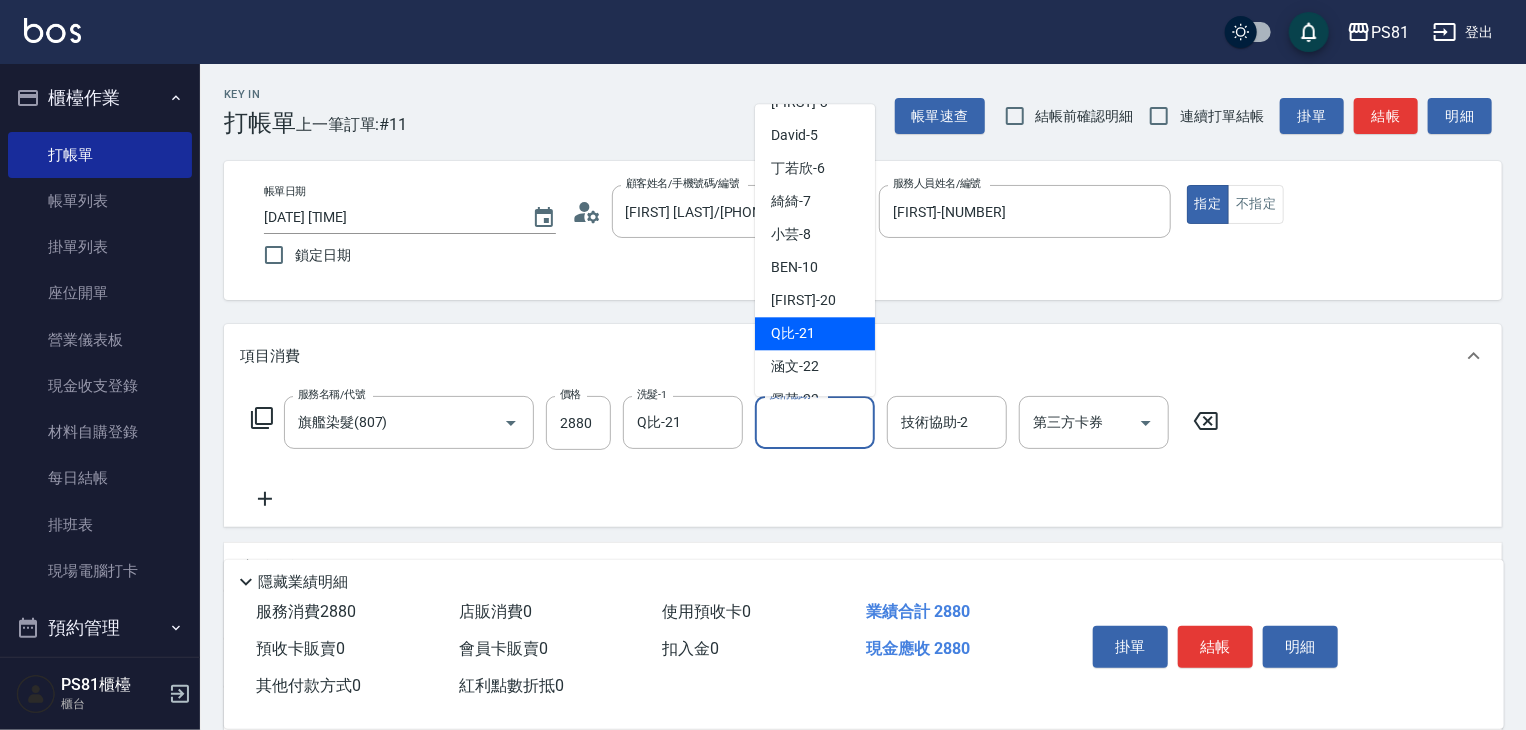 click on "Q比 -21" at bounding box center [815, 333] 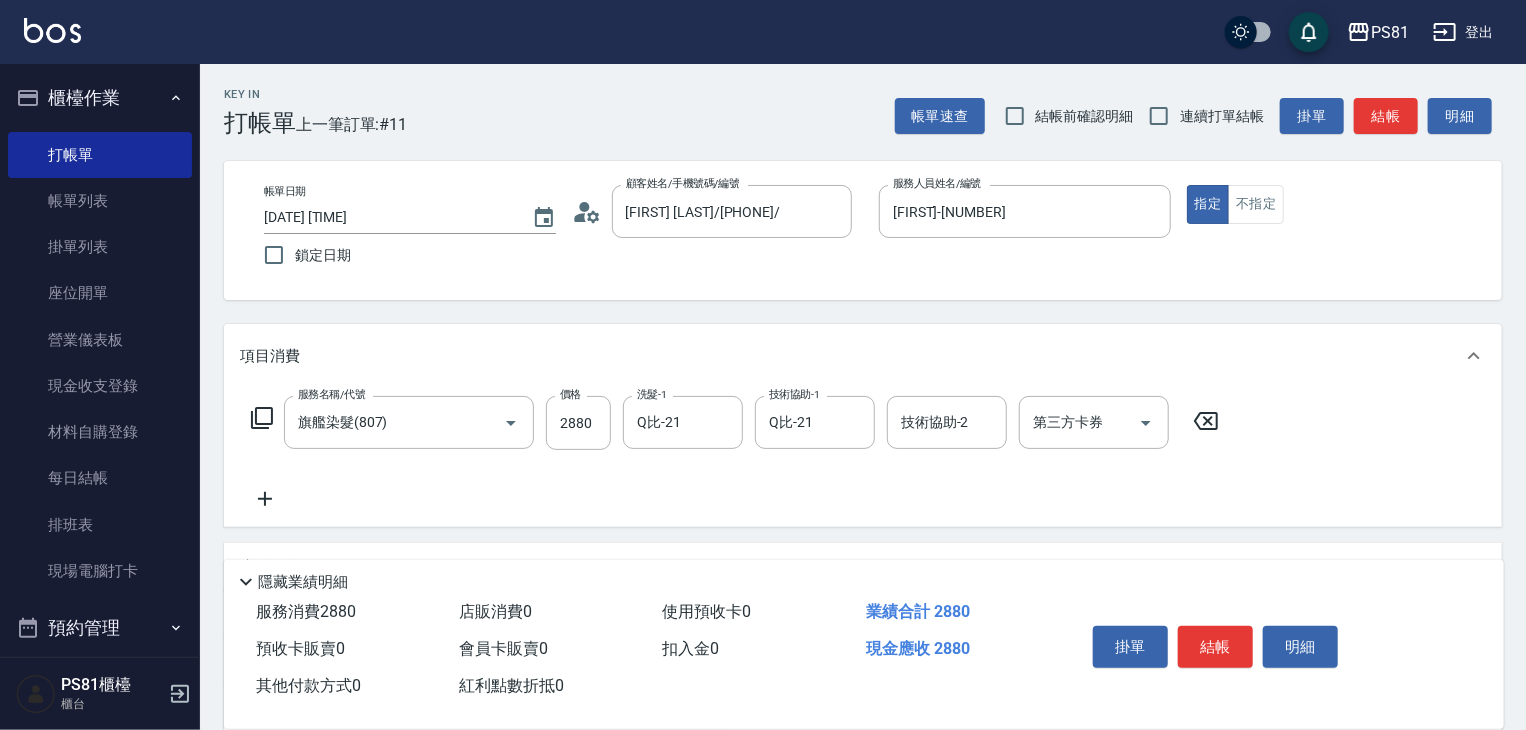 click 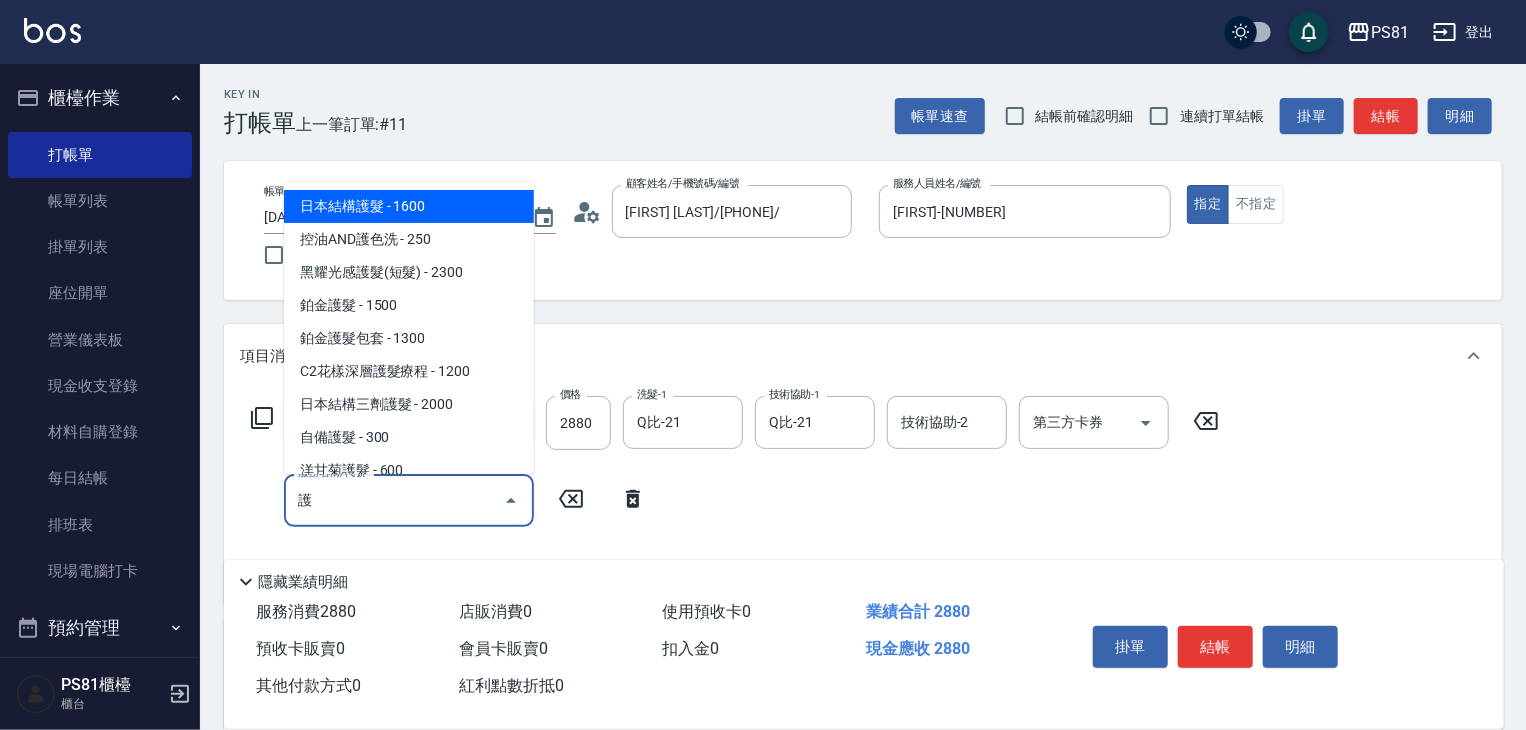 click on "日本結構護髮 - 1600" at bounding box center [409, 206] 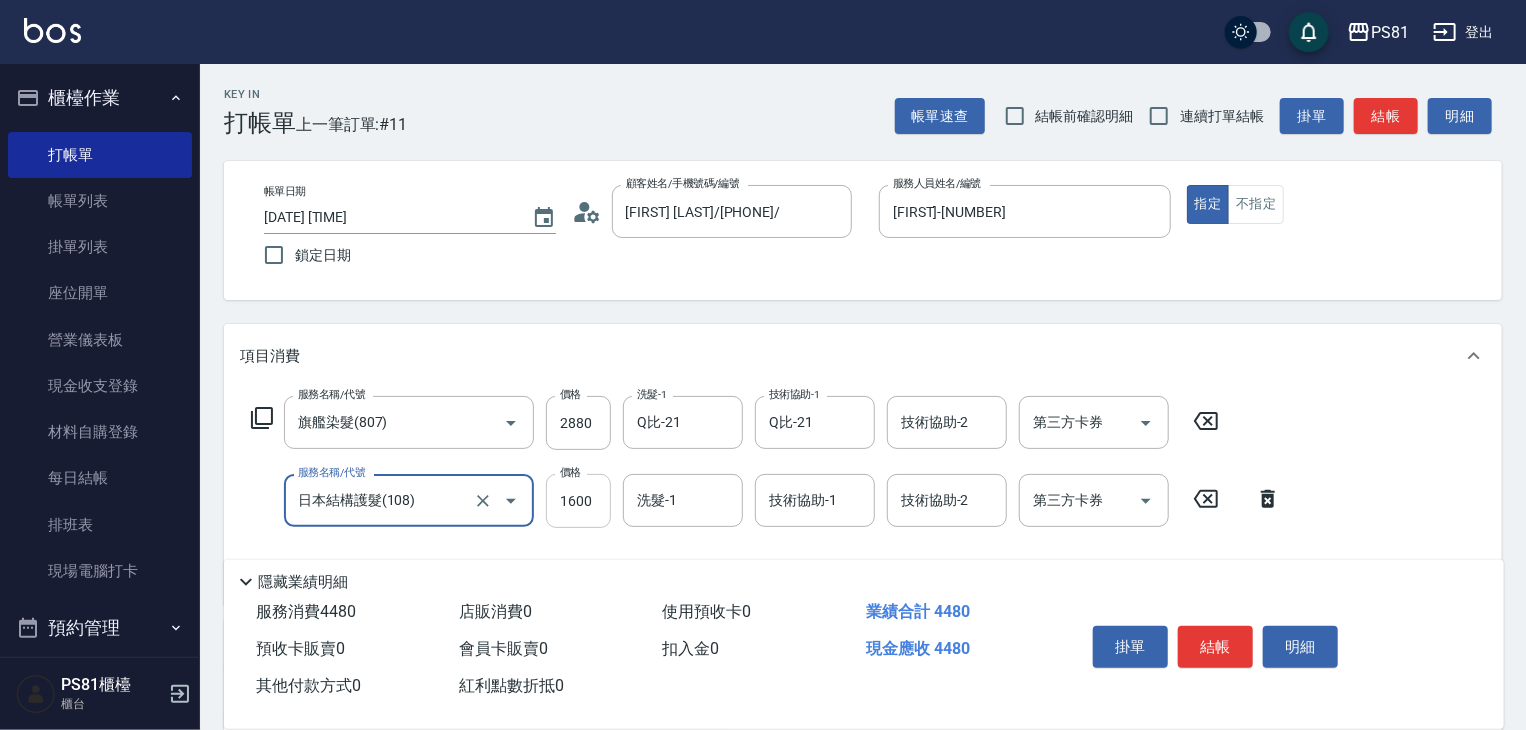 type on "日本結構護髮(108)" 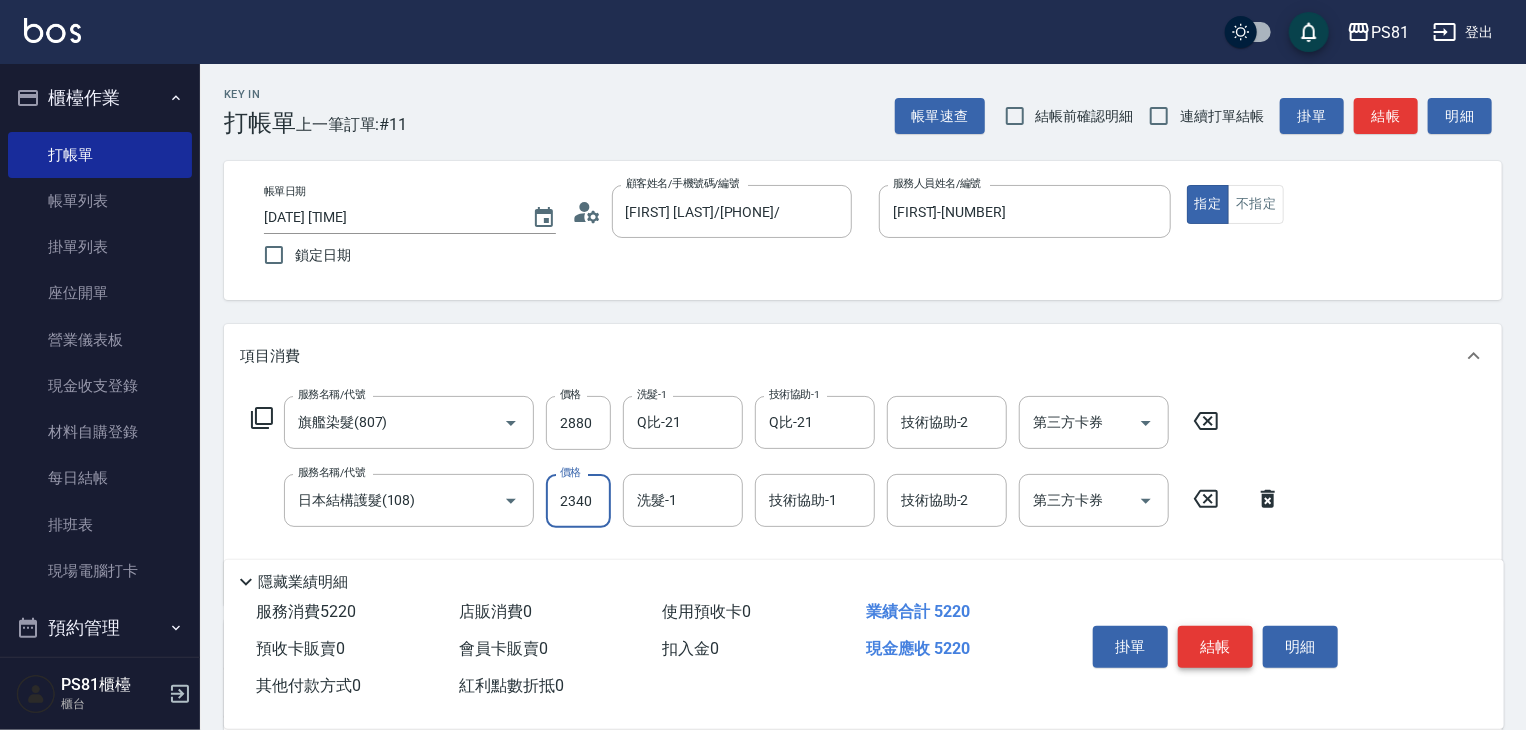 type on "2340" 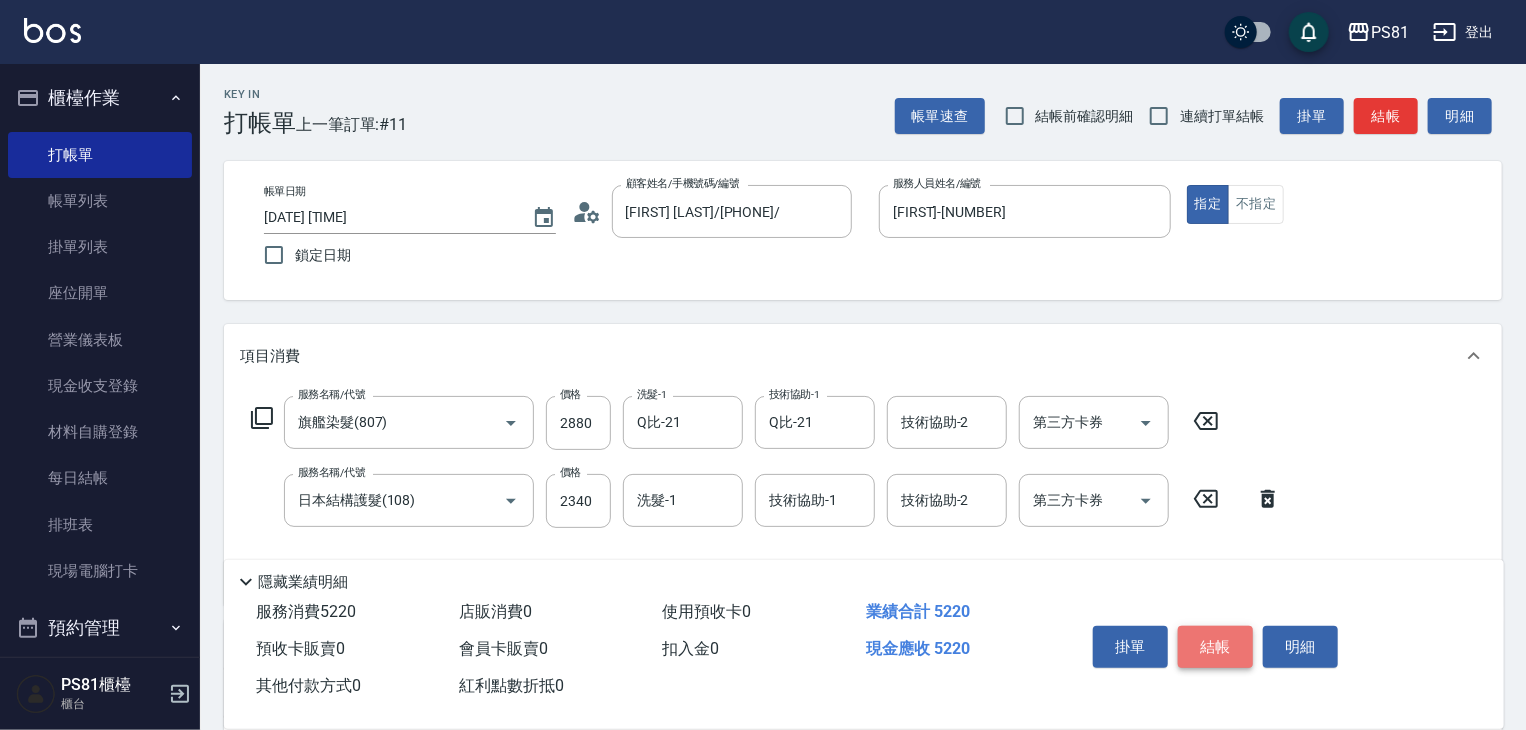 click on "結帳" at bounding box center (1215, 647) 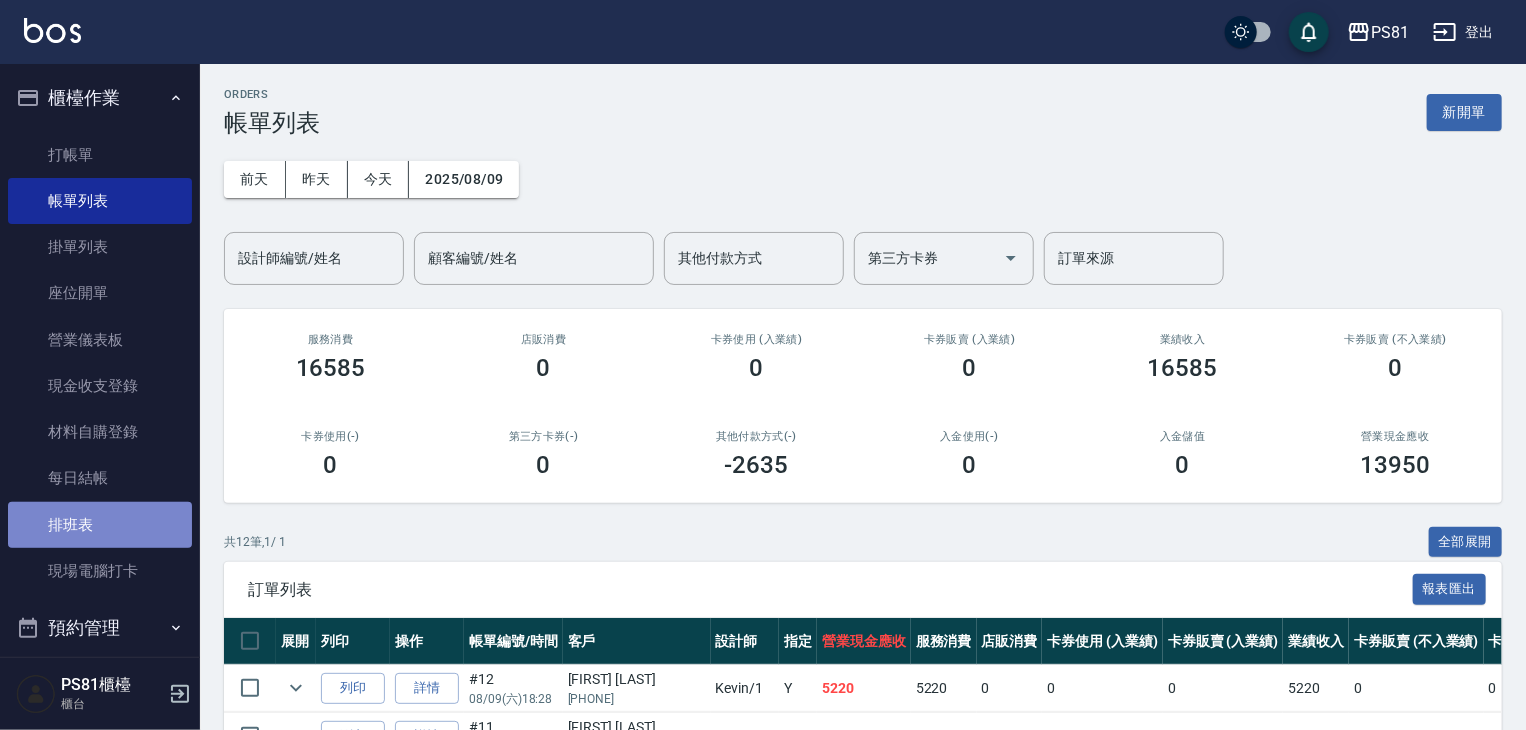click on "排班表" at bounding box center [100, 525] 